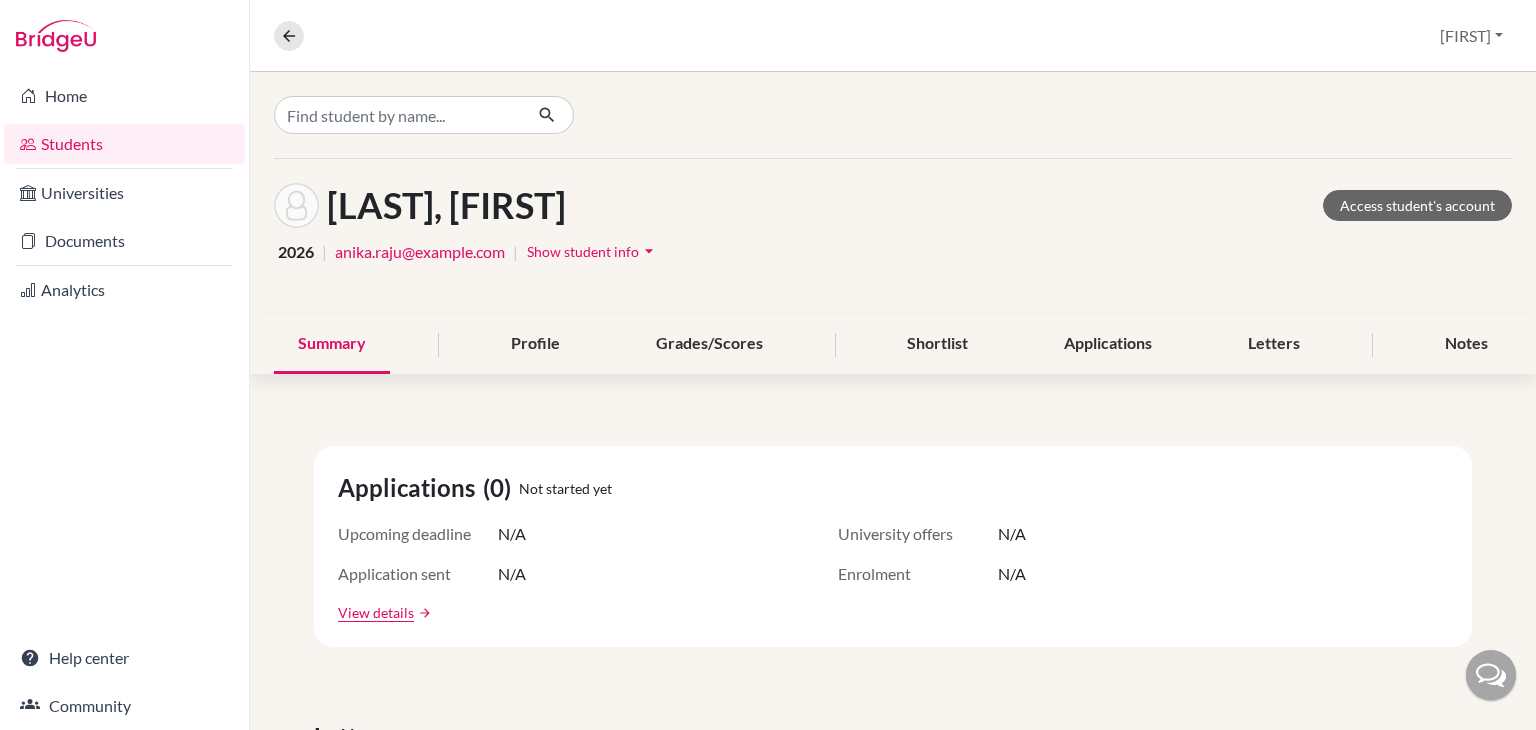 scroll, scrollTop: 0, scrollLeft: 0, axis: both 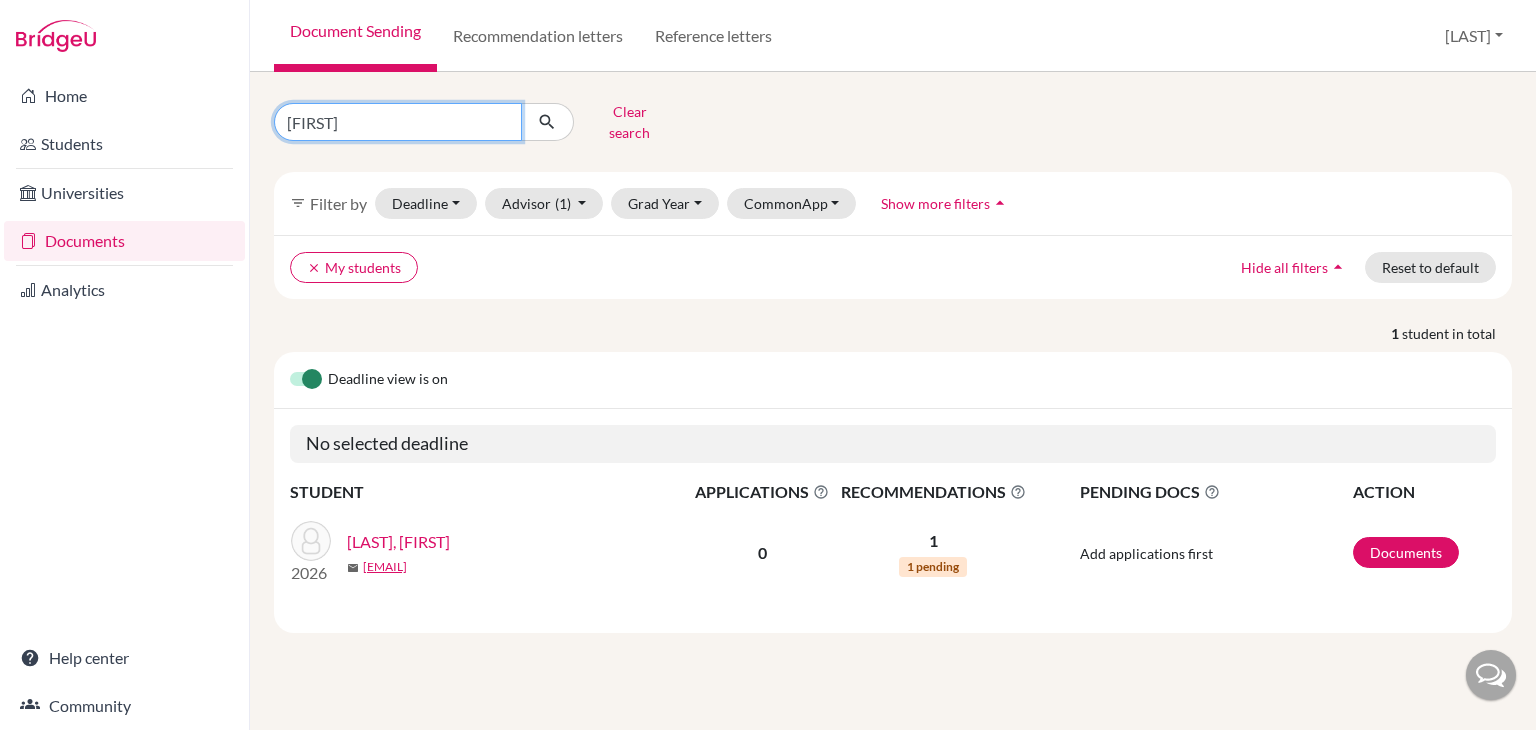 drag, startPoint x: 380, startPoint y: 114, endPoint x: 265, endPoint y: 121, distance: 115.212845 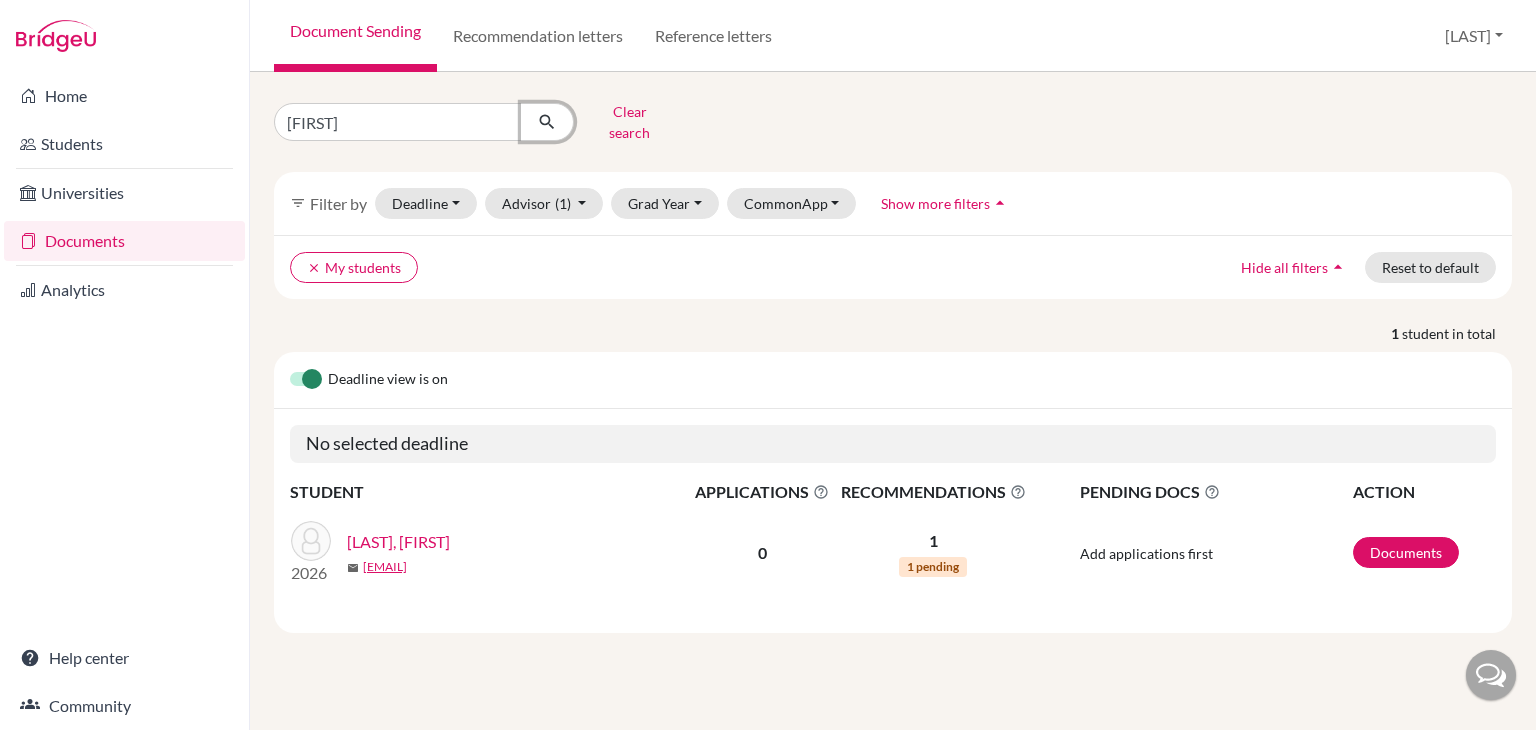 click at bounding box center (547, 122) 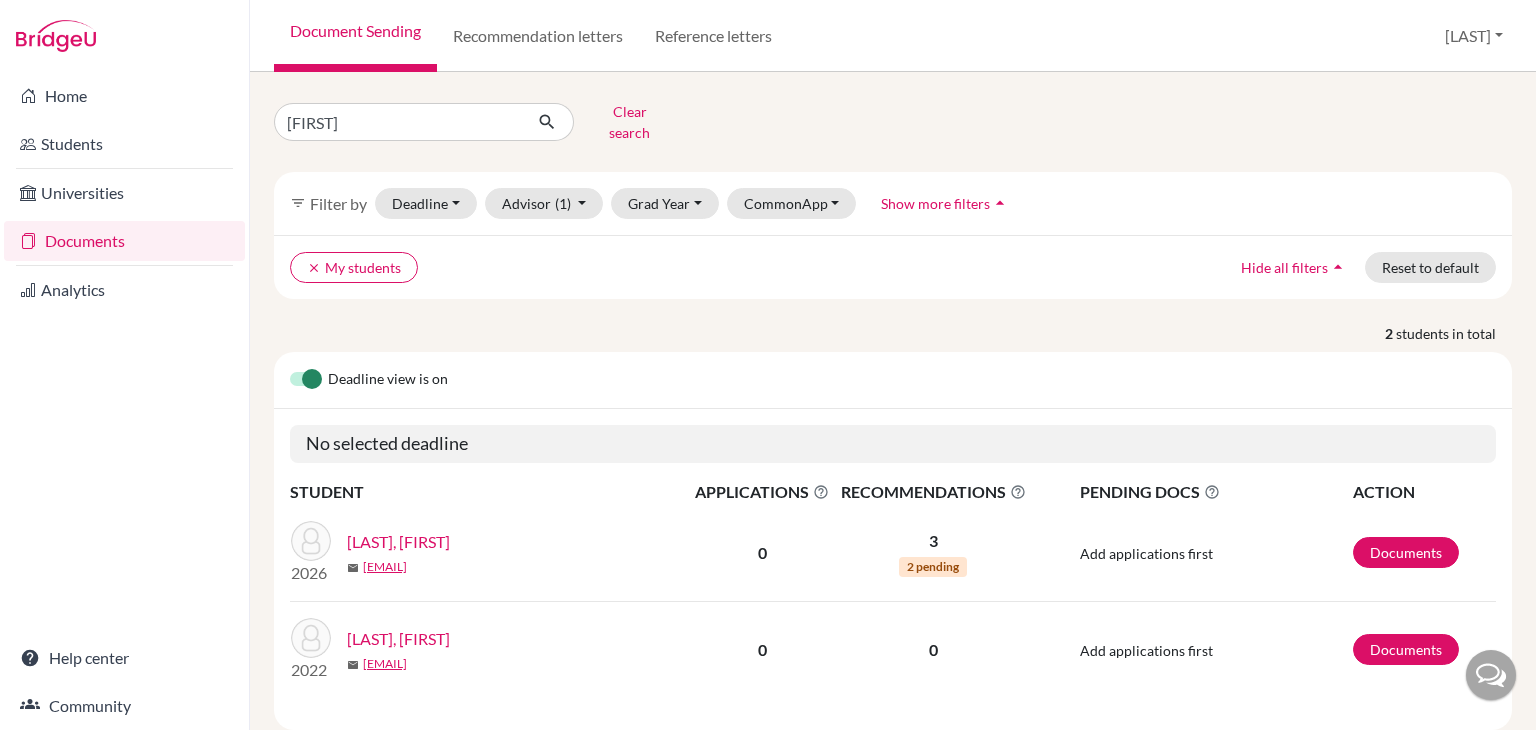 click on "Raju, Anika" at bounding box center (398, 542) 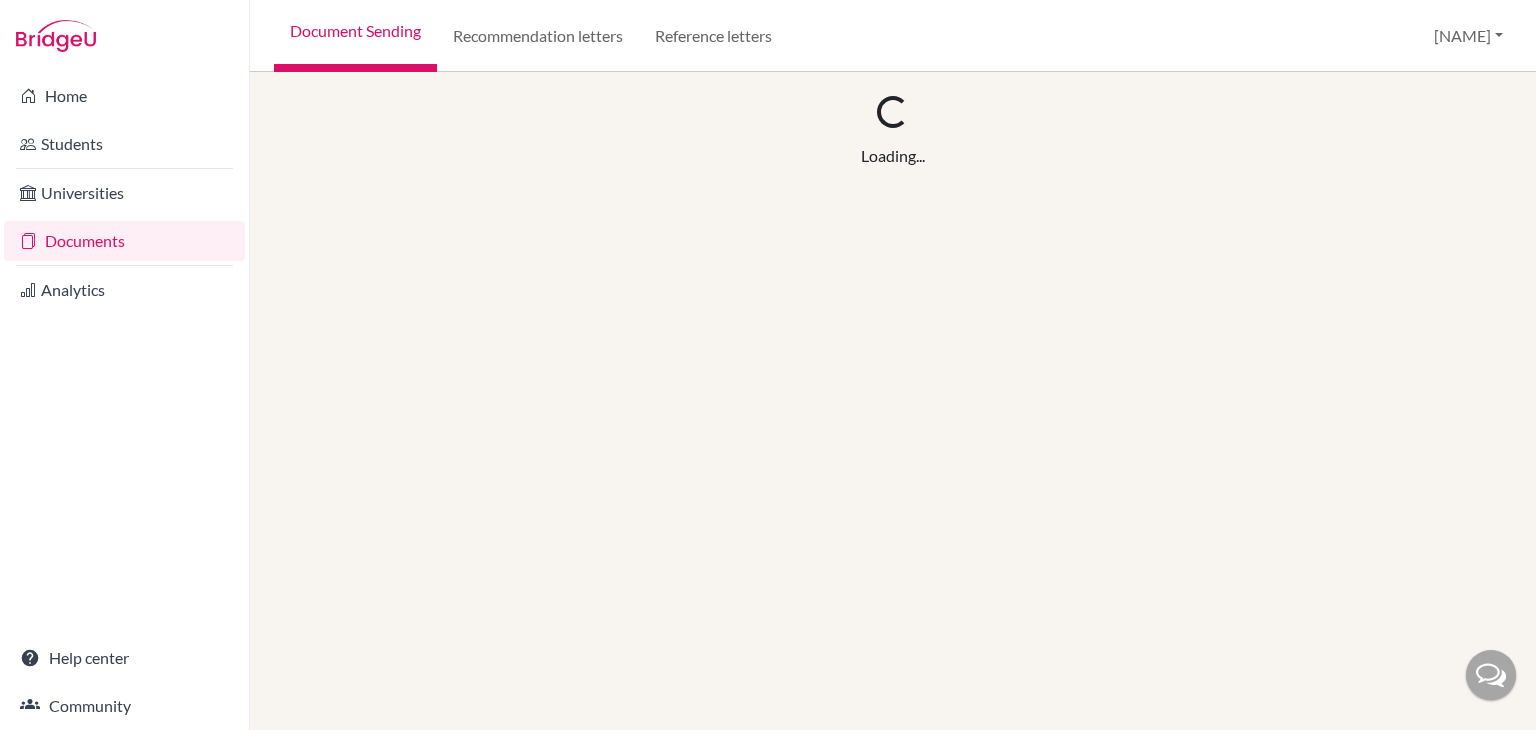 scroll, scrollTop: 0, scrollLeft: 0, axis: both 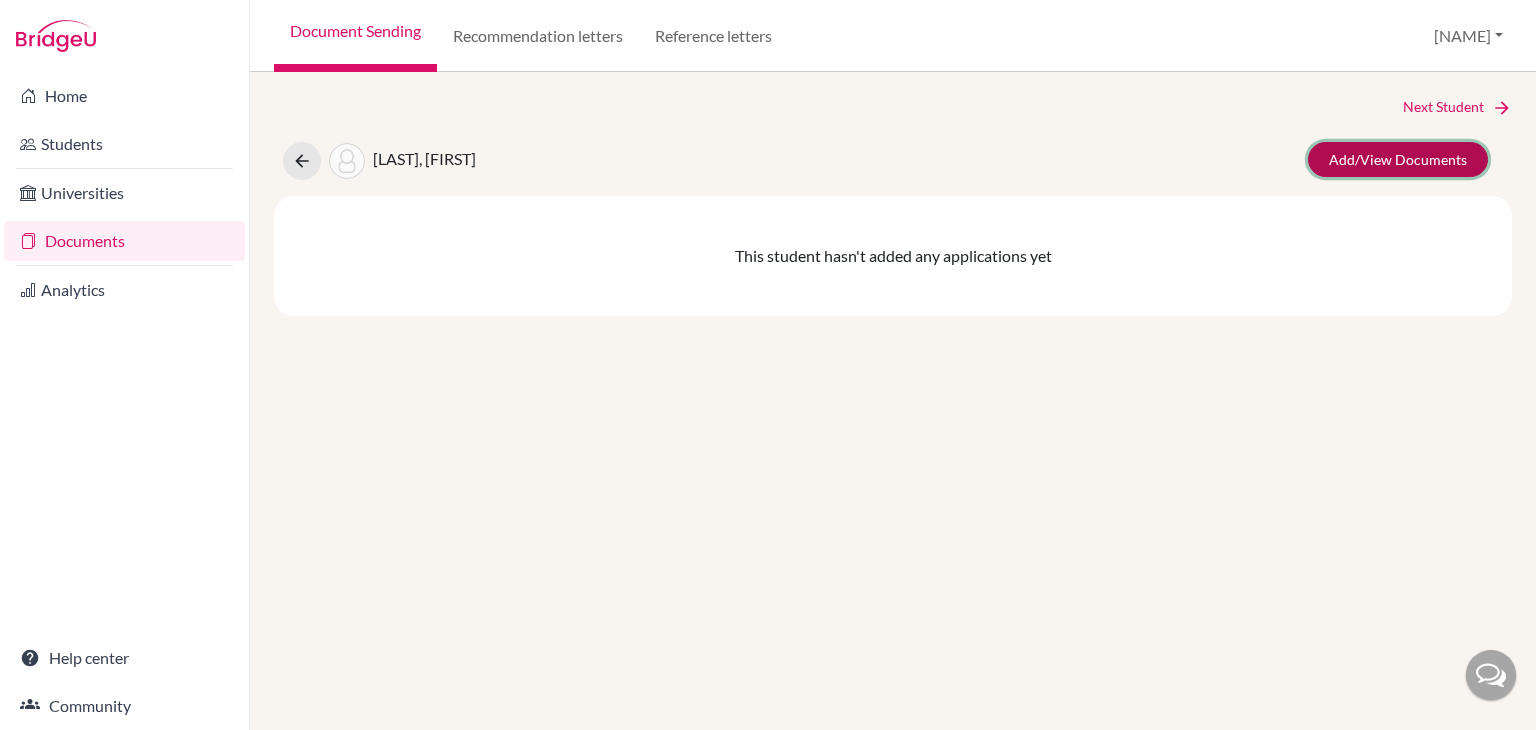 click on "Add/View Documents" at bounding box center (1398, 159) 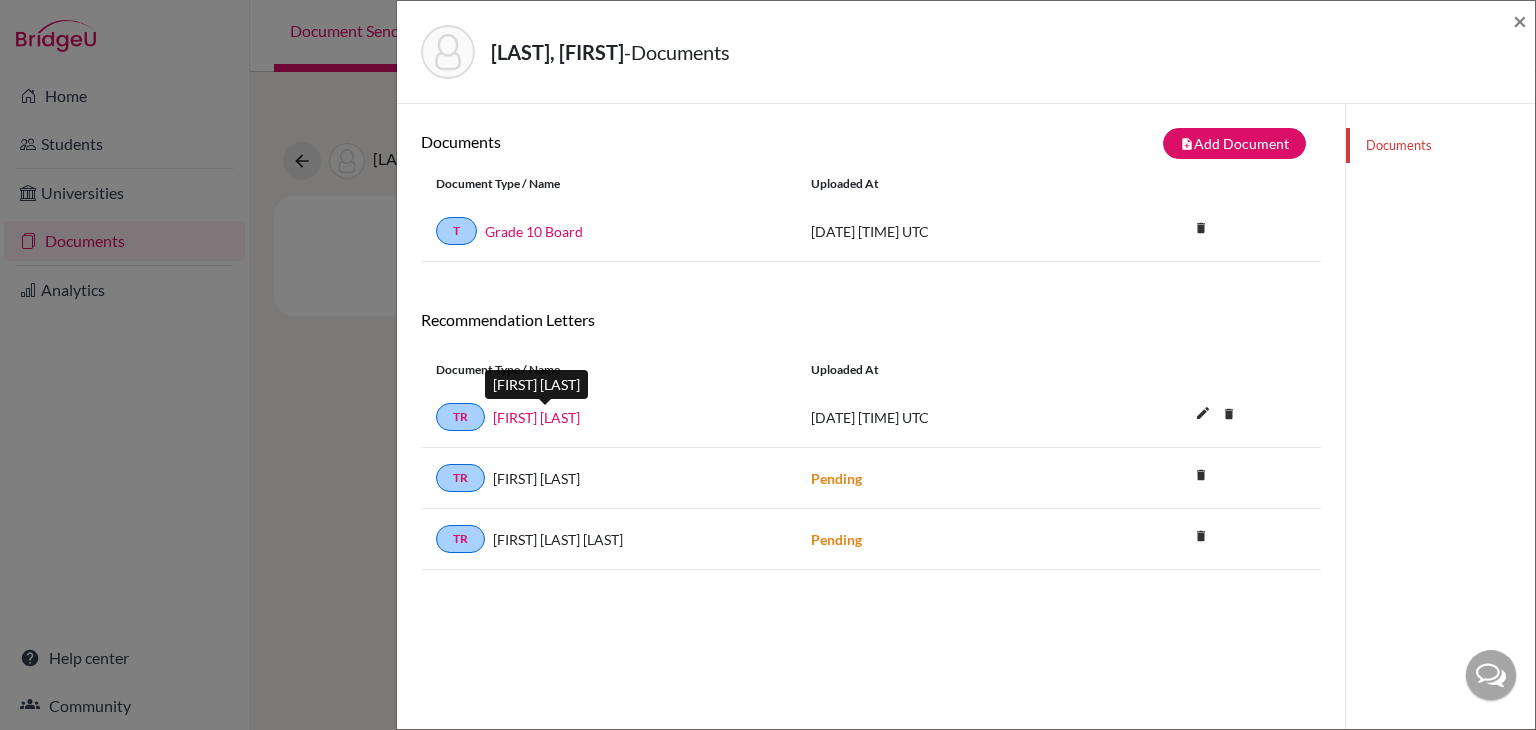 click on "Sudeshna Biswas" at bounding box center [536, 417] 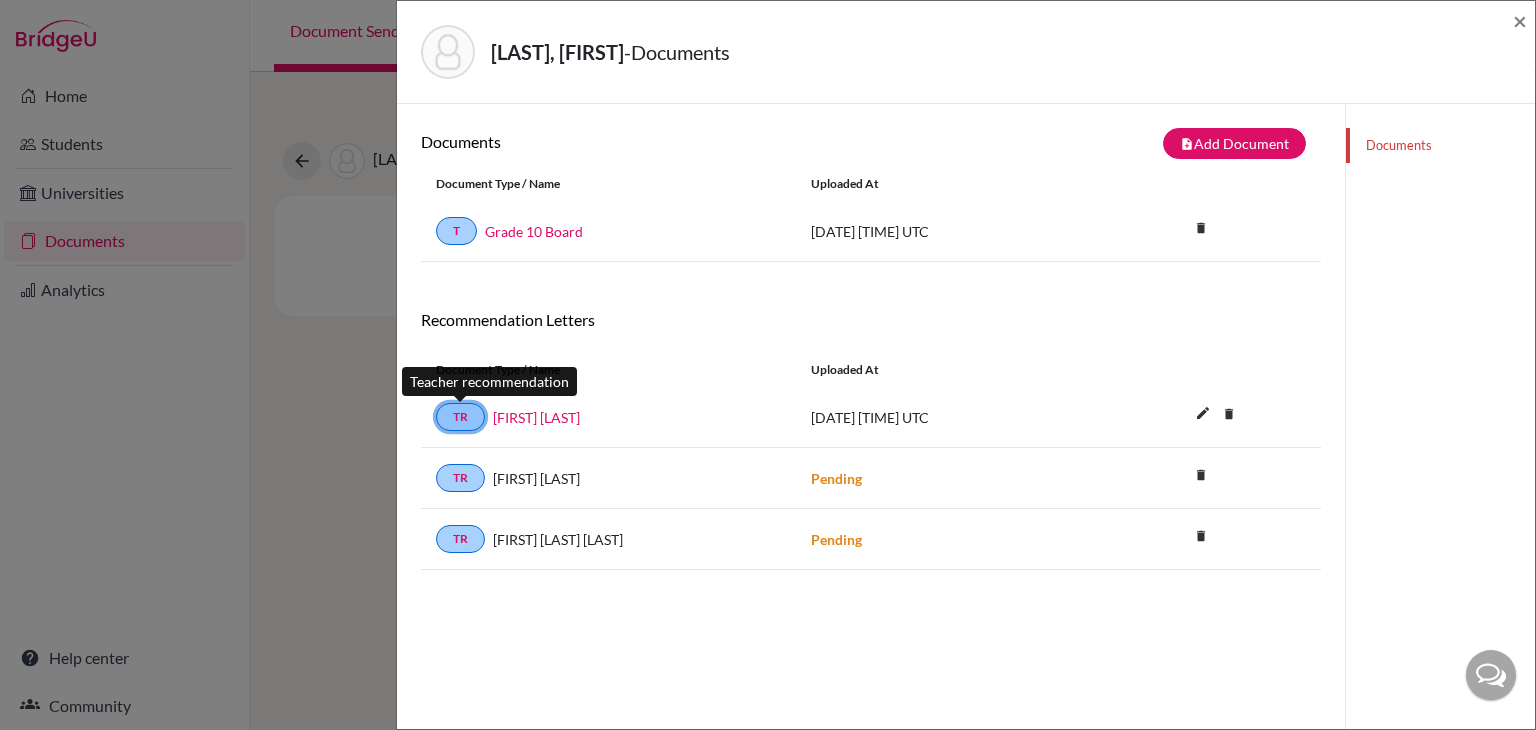 click on "TR" at bounding box center (460, 417) 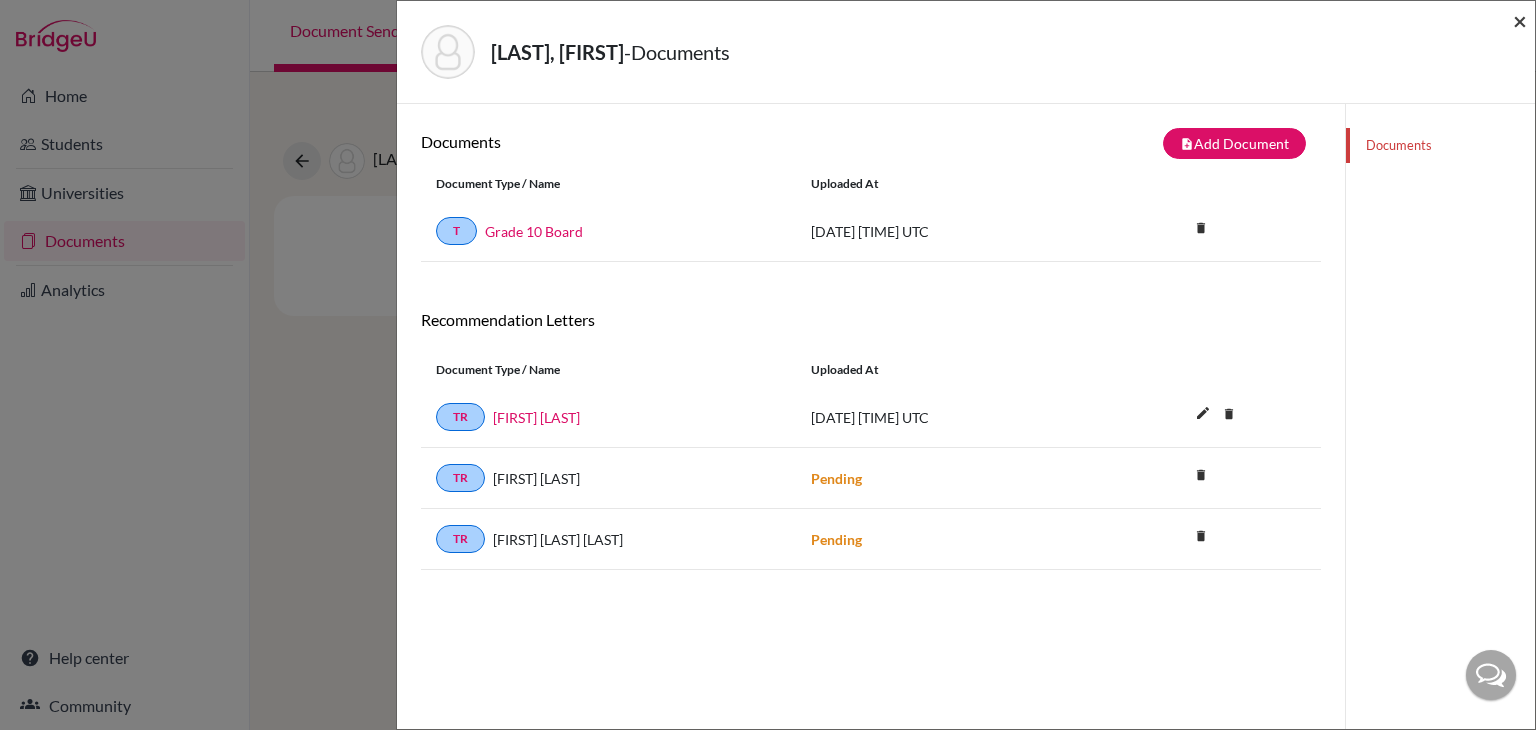 click on "×" at bounding box center (1520, 20) 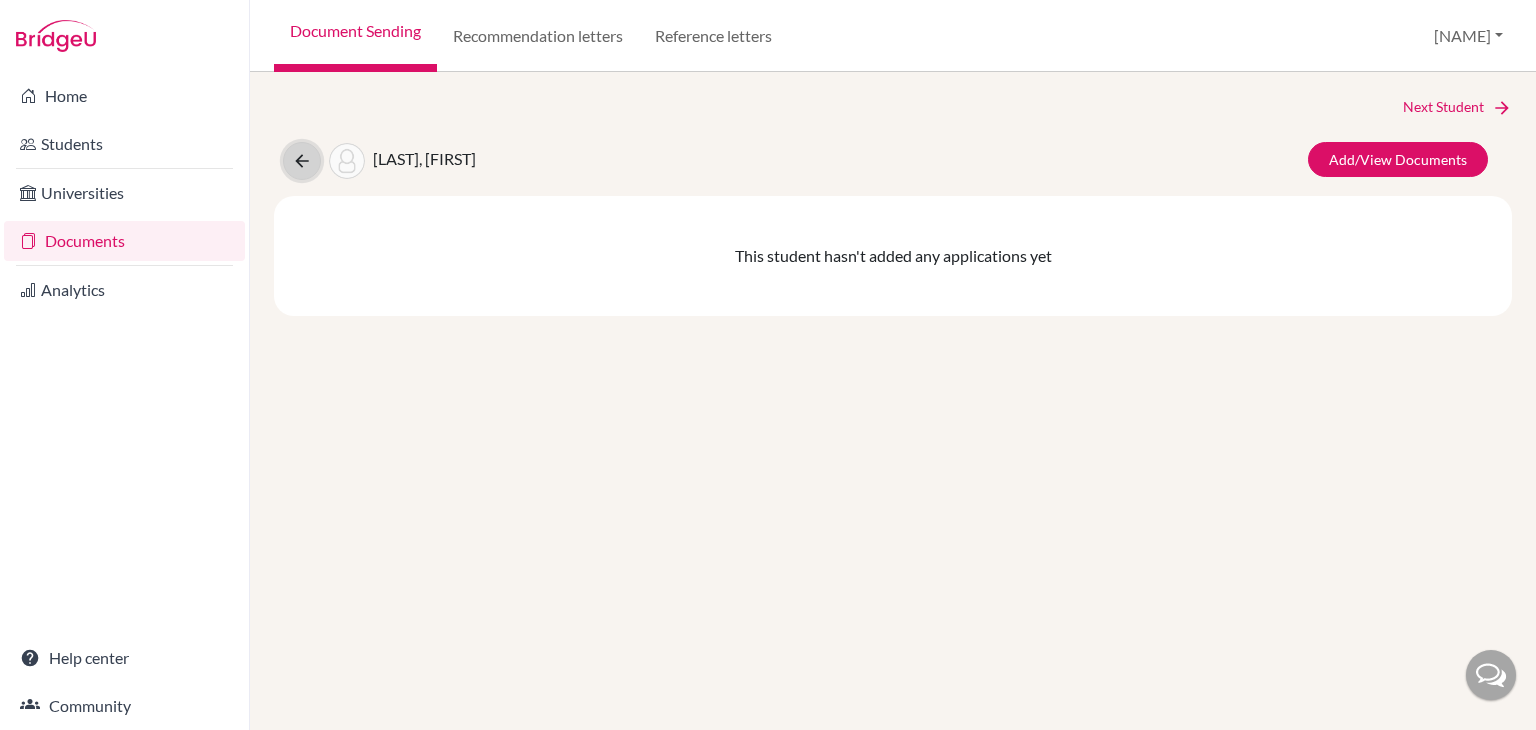 click at bounding box center (302, 161) 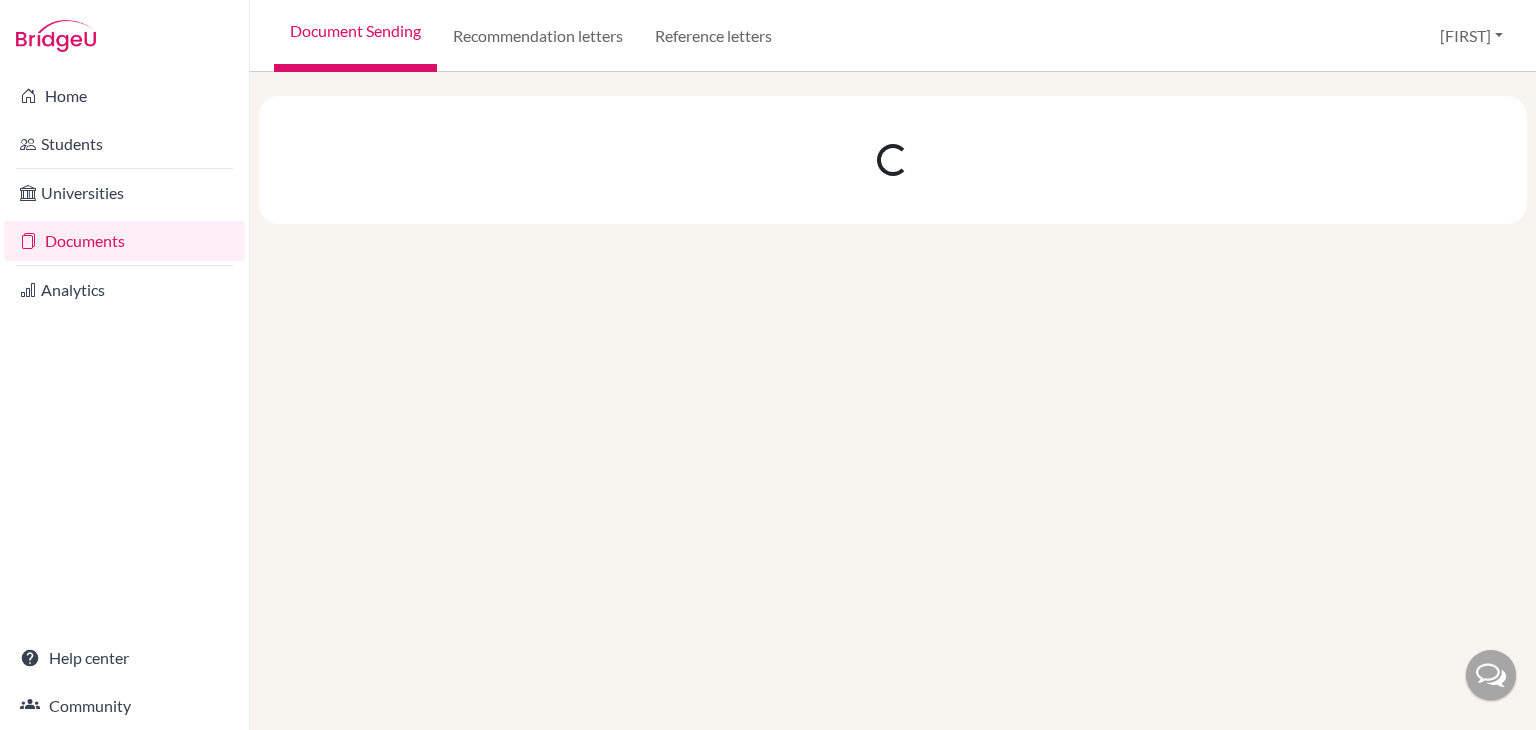 scroll, scrollTop: 0, scrollLeft: 0, axis: both 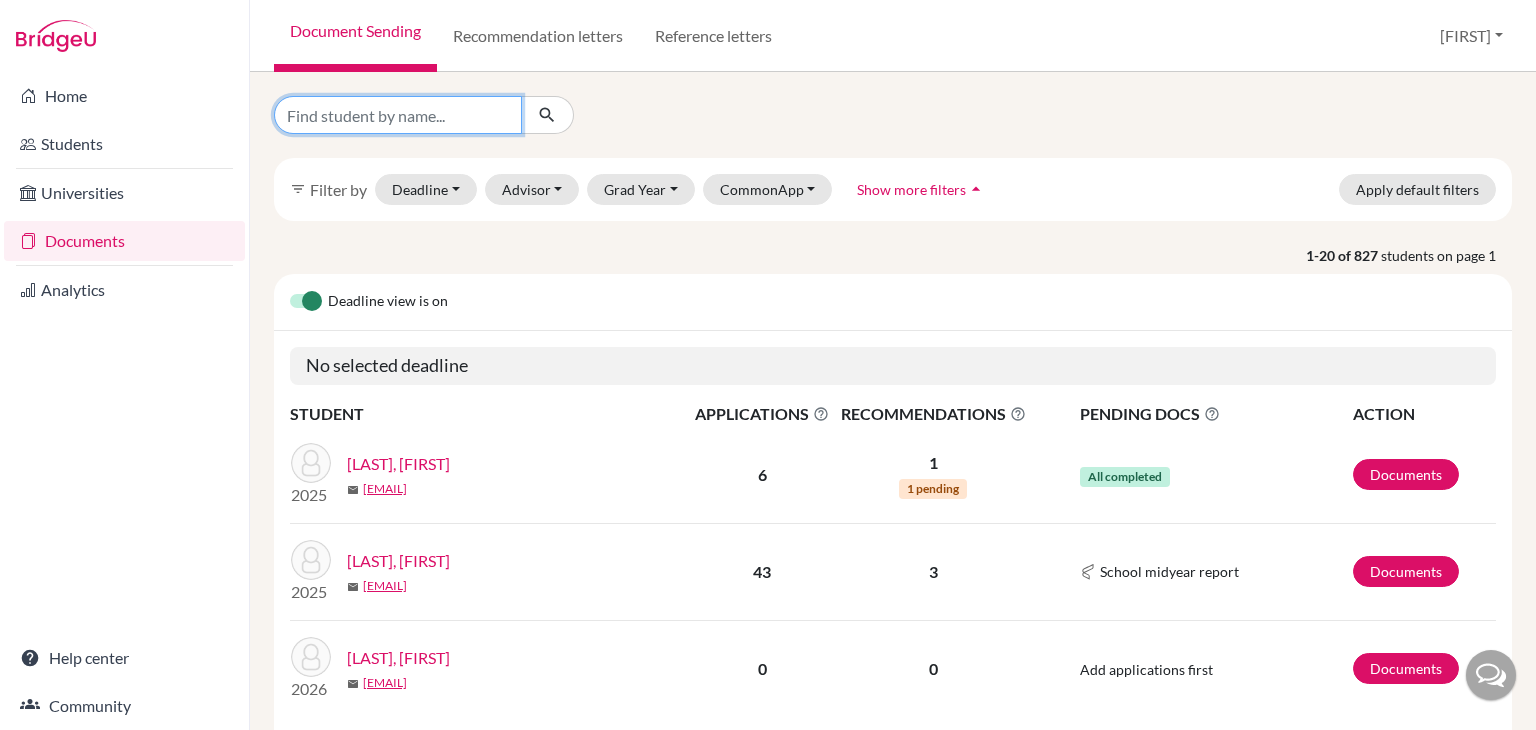 click at bounding box center (398, 115) 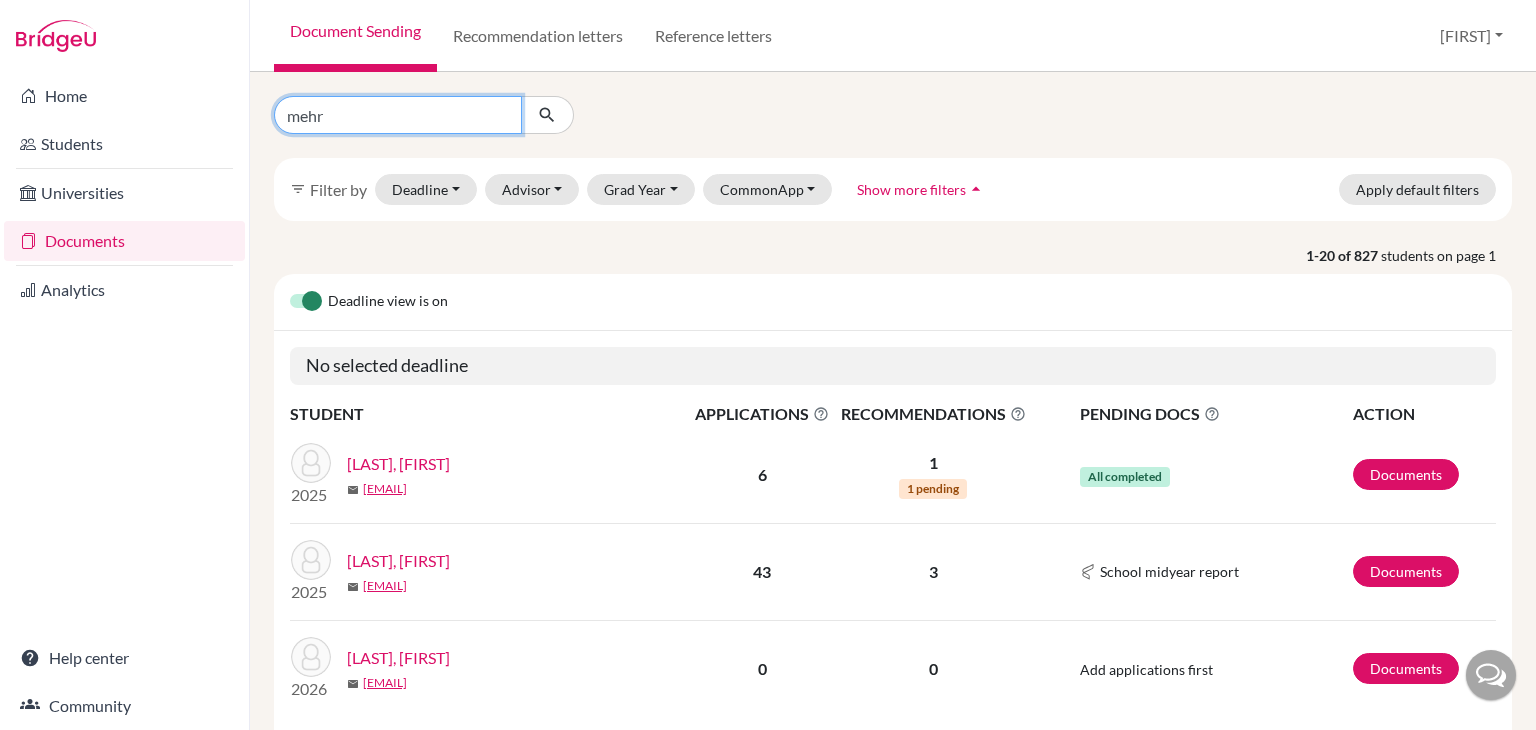type on "mehr" 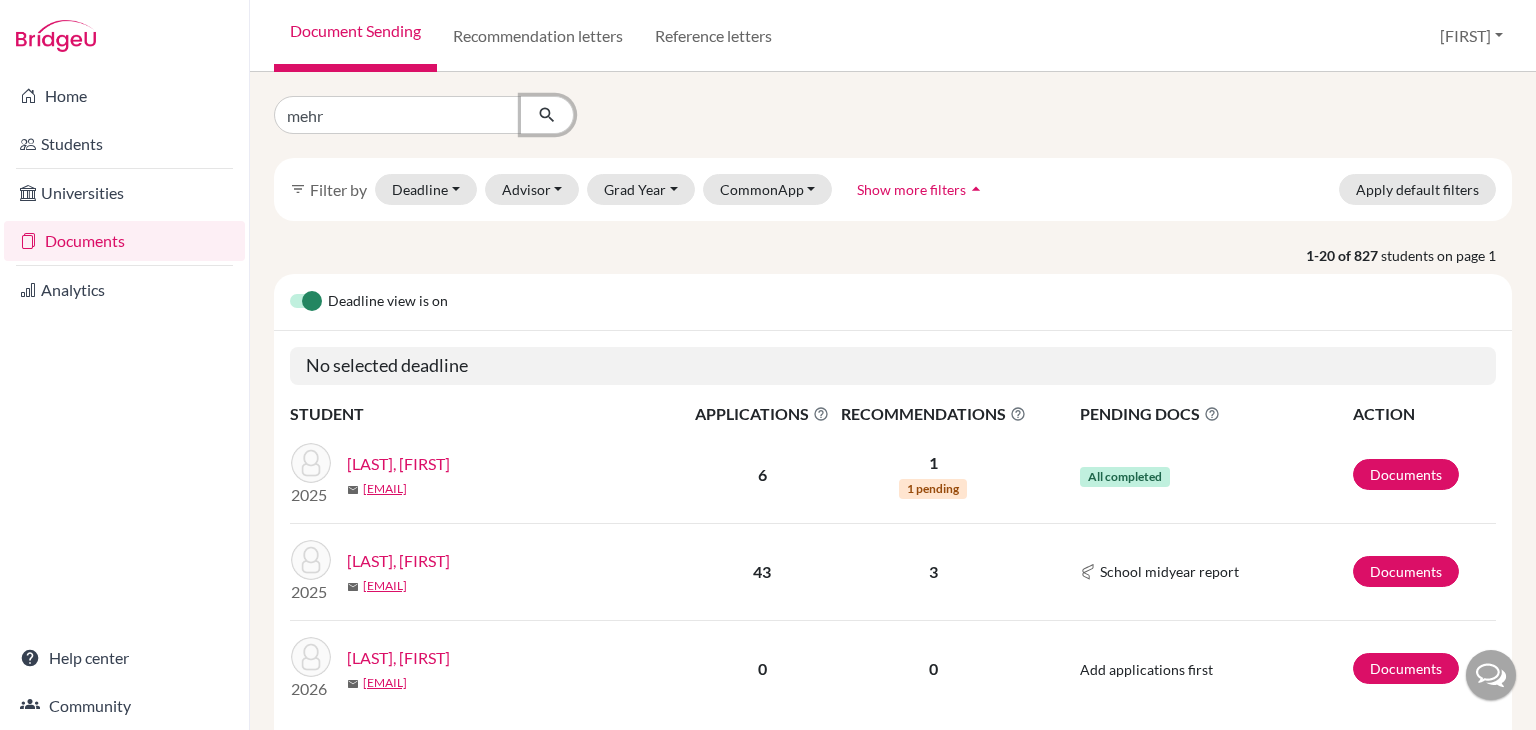 click at bounding box center (547, 115) 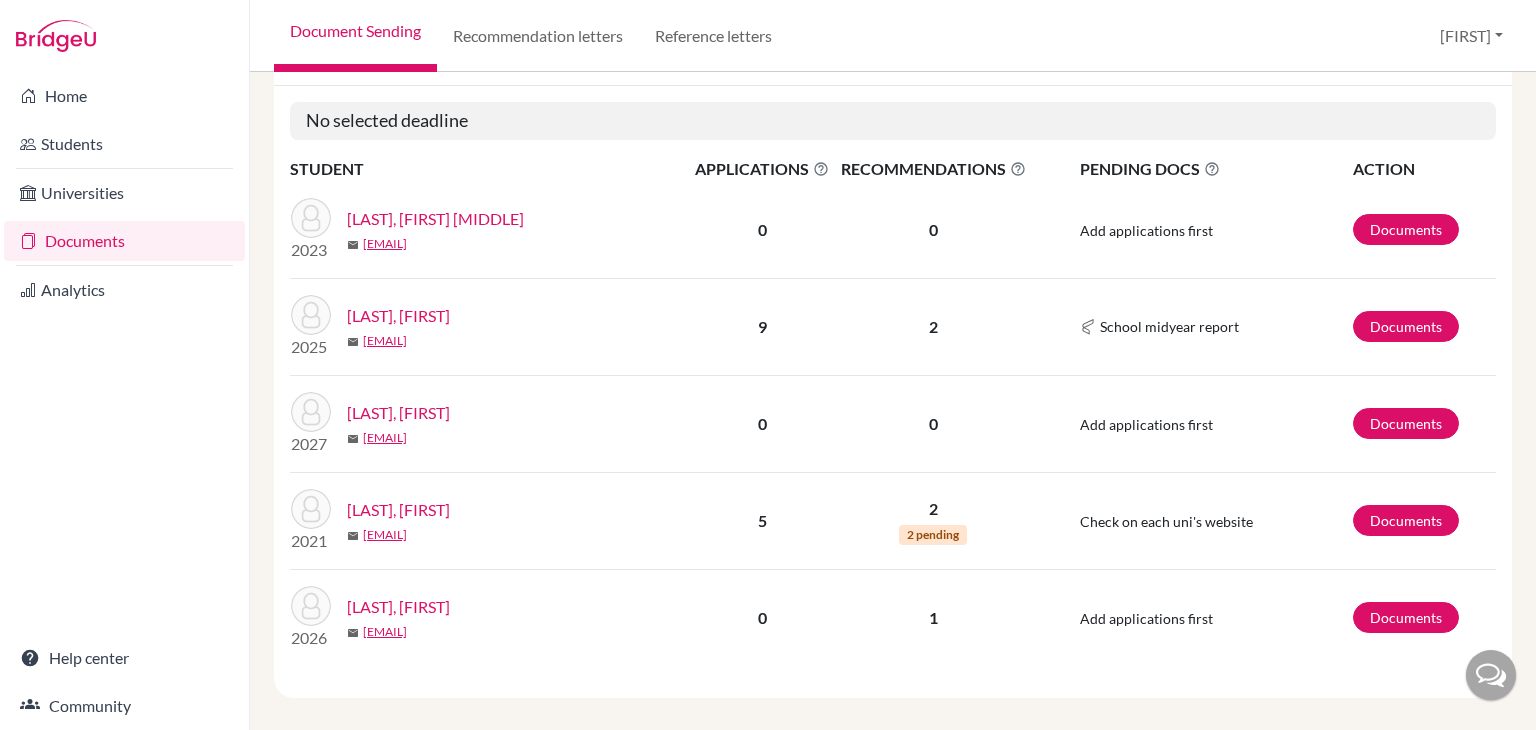 scroll, scrollTop: 260, scrollLeft: 0, axis: vertical 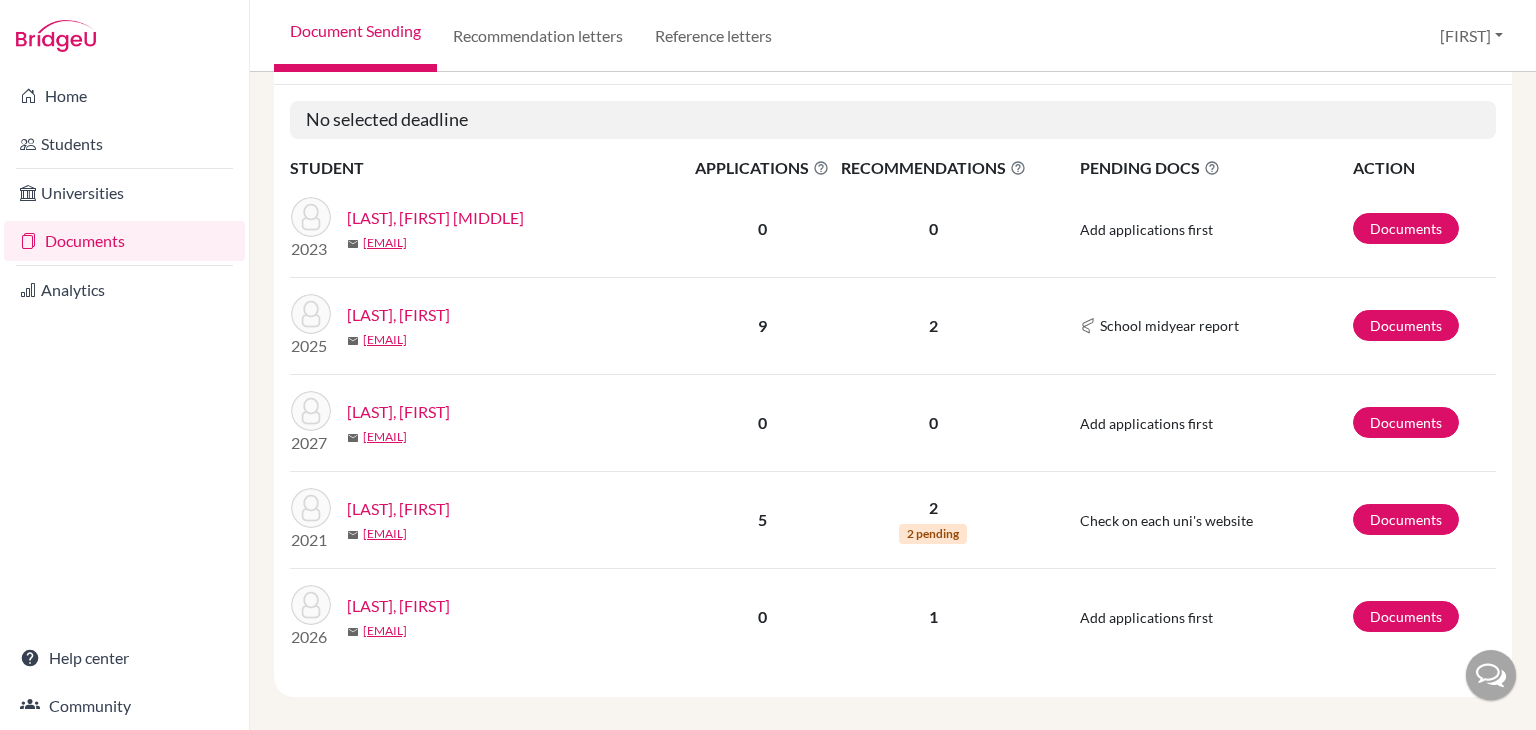 click on "[LAST], [FIRST]" at bounding box center (398, 606) 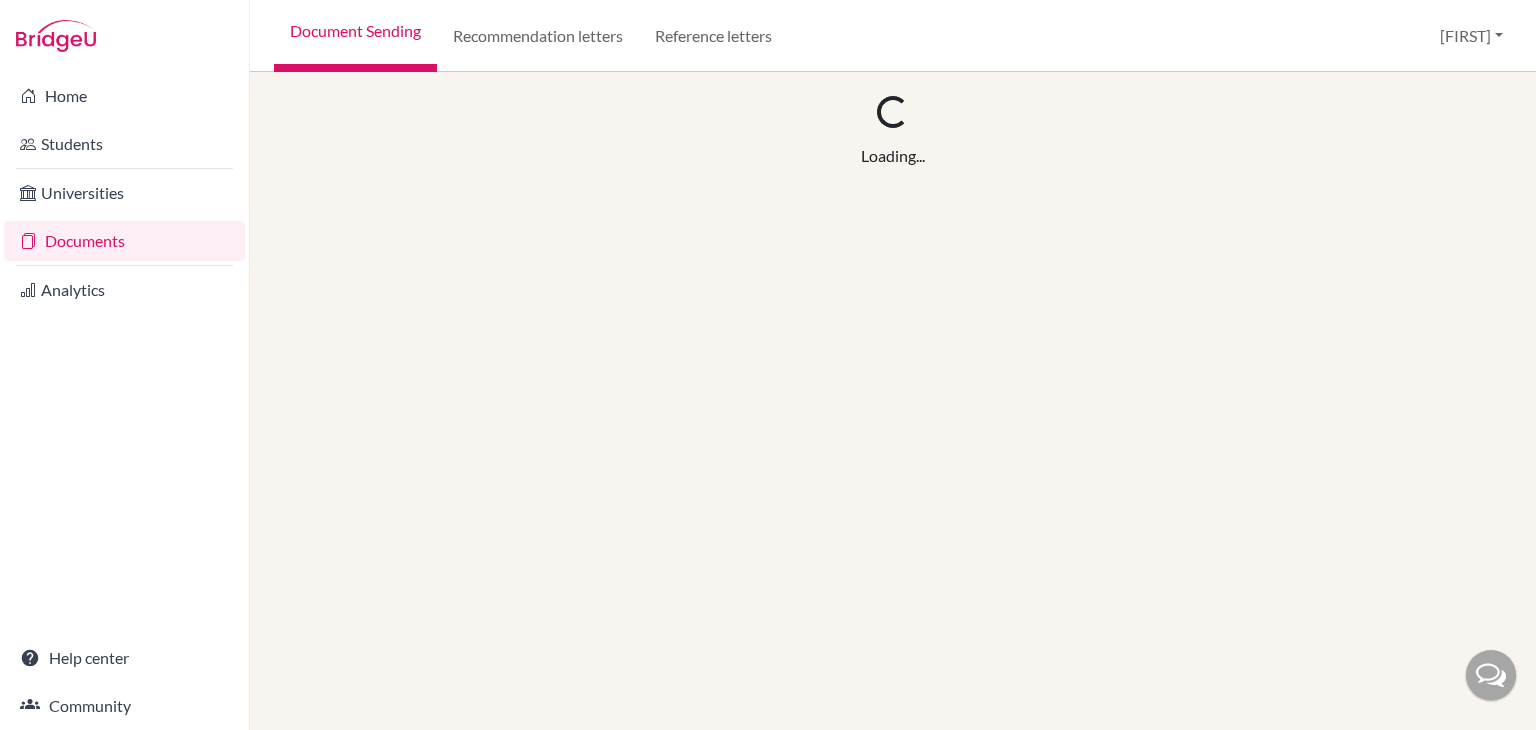 scroll, scrollTop: 0, scrollLeft: 0, axis: both 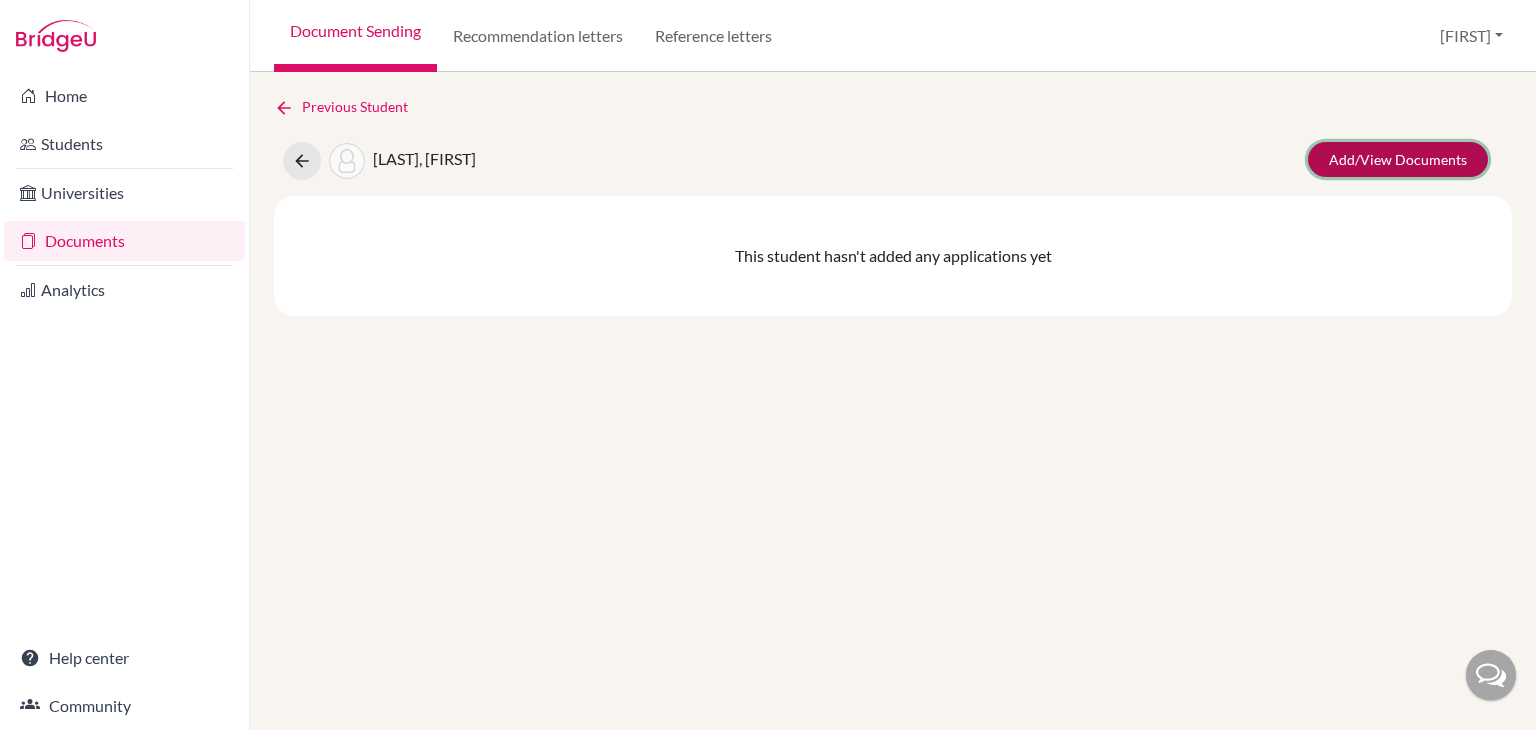 click on "Add/View Documents" at bounding box center [1398, 159] 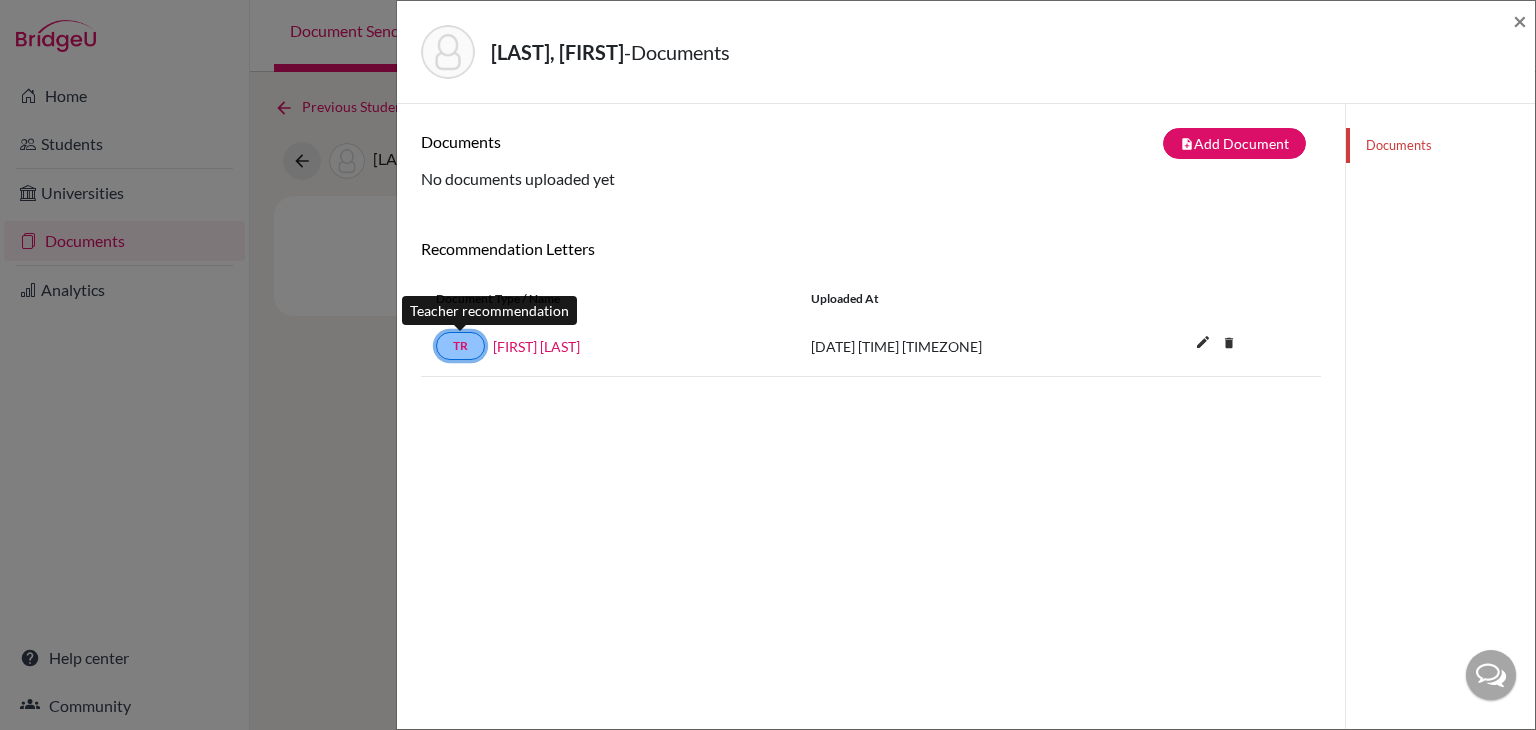 click on "TR" at bounding box center [460, 346] 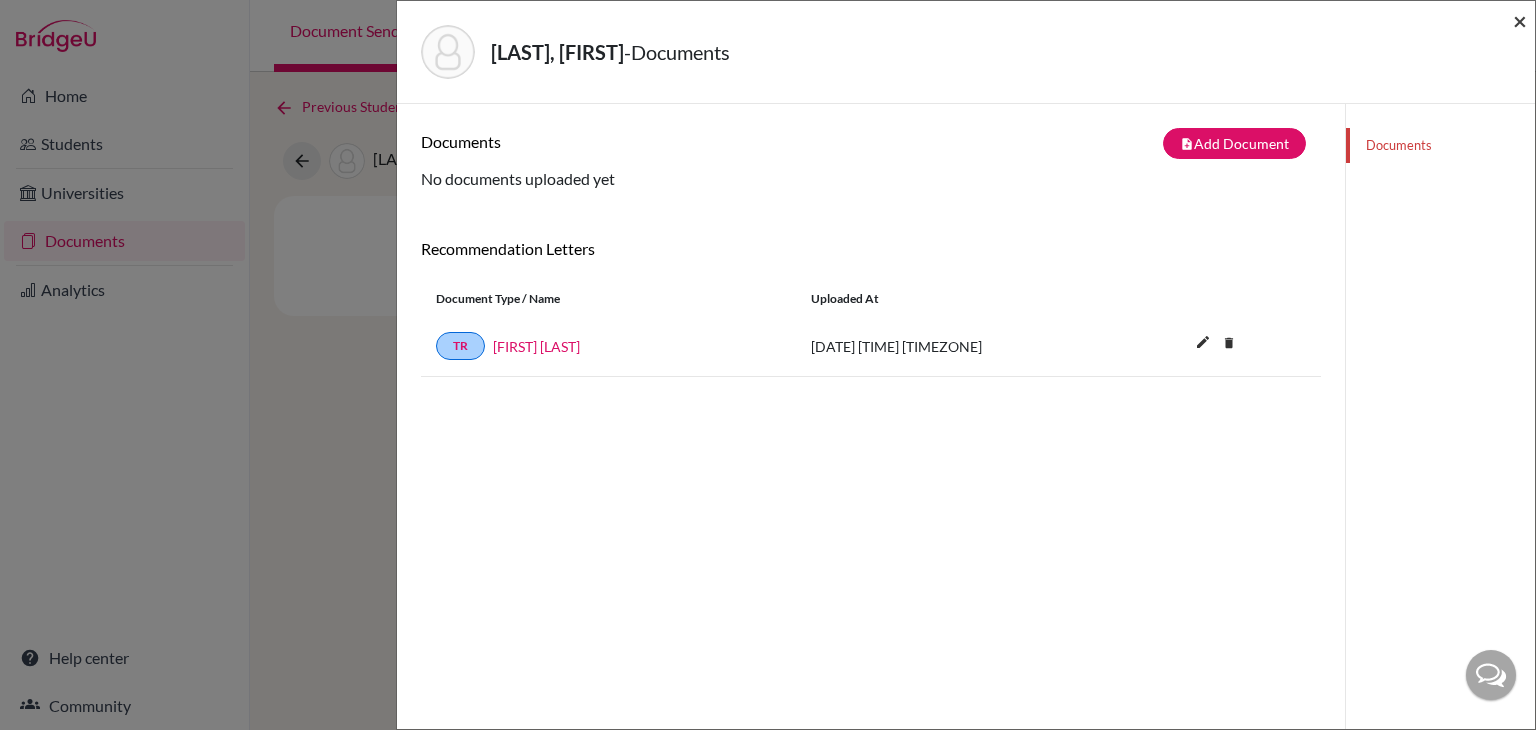 click on "×" at bounding box center [1520, 20] 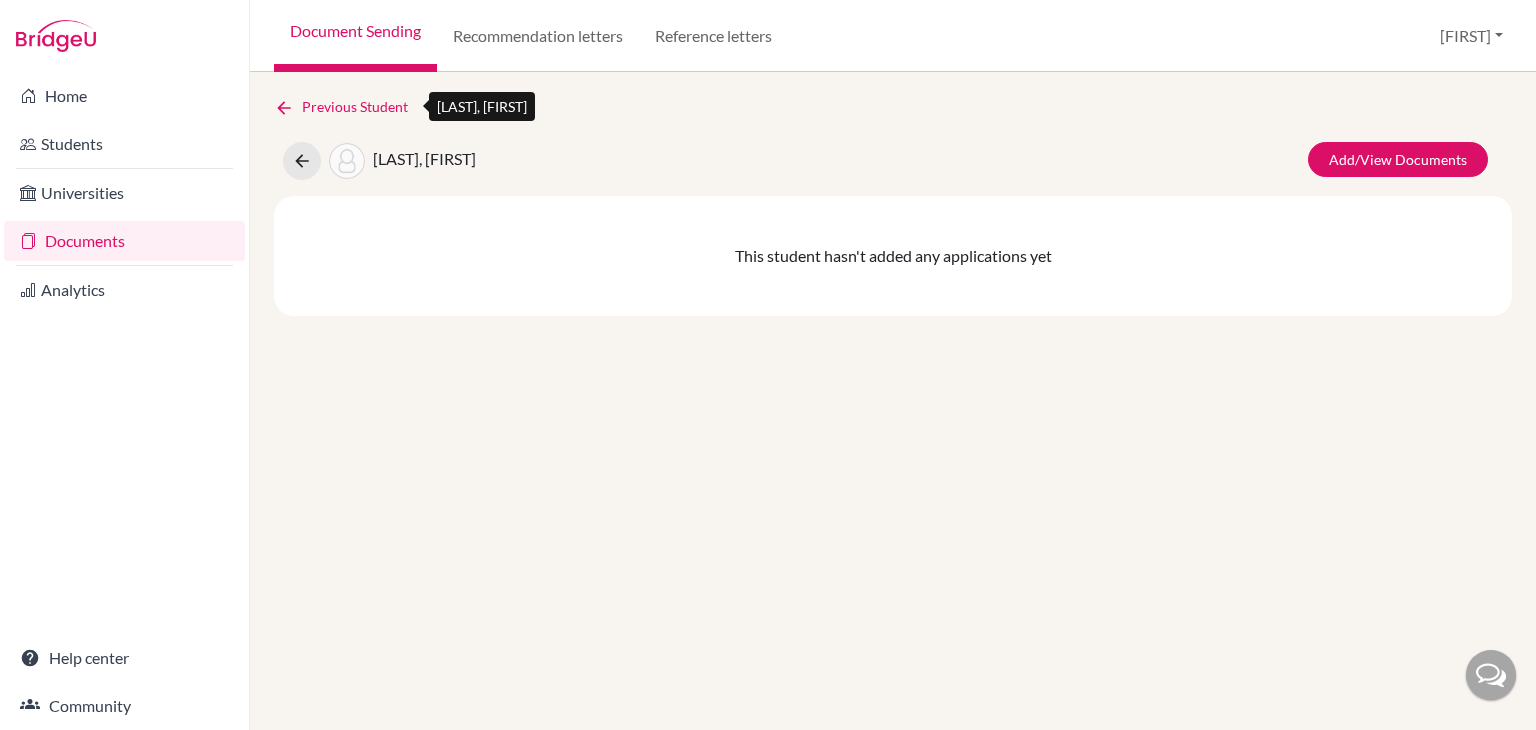 click on "Previous Student" at bounding box center (349, 107) 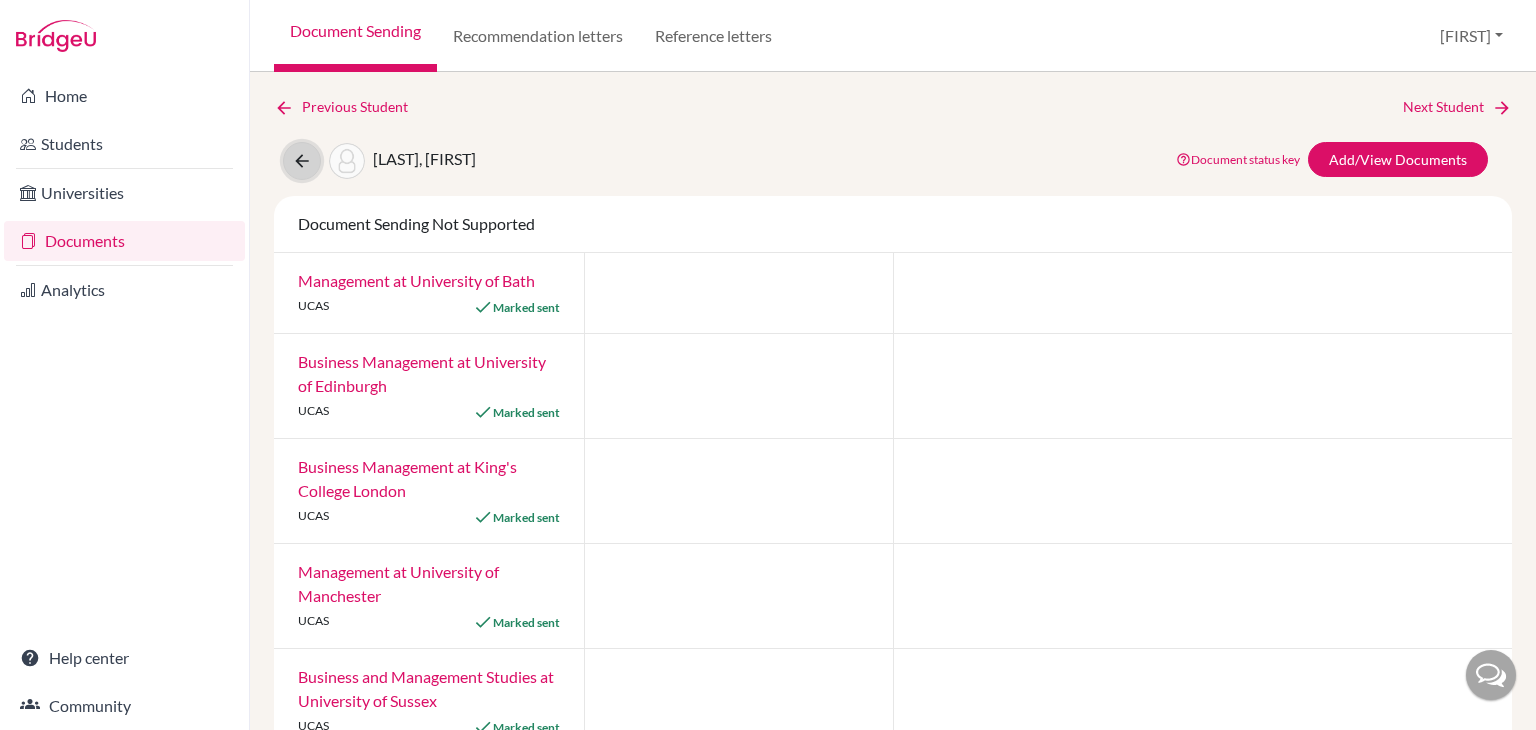 click at bounding box center (302, 161) 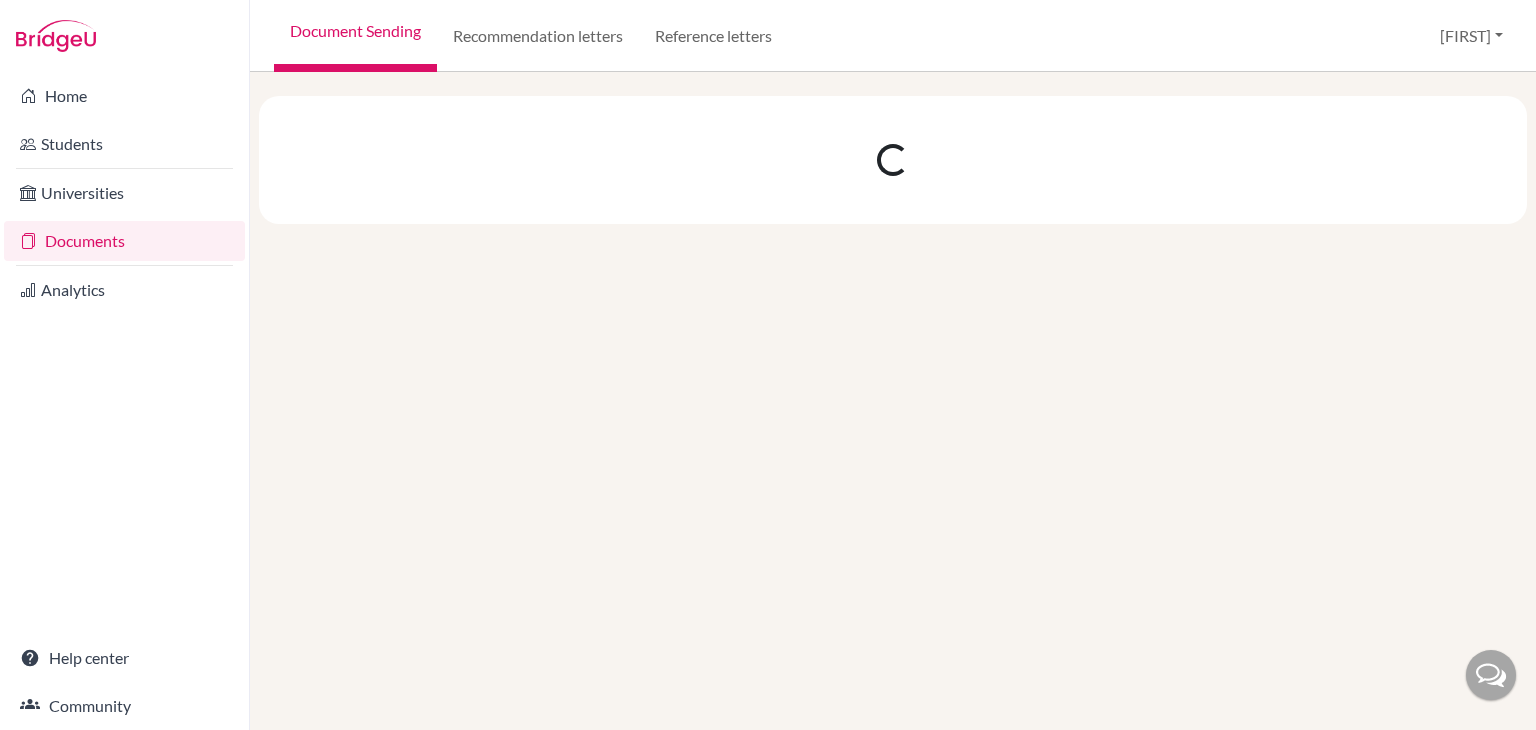 scroll, scrollTop: 0, scrollLeft: 0, axis: both 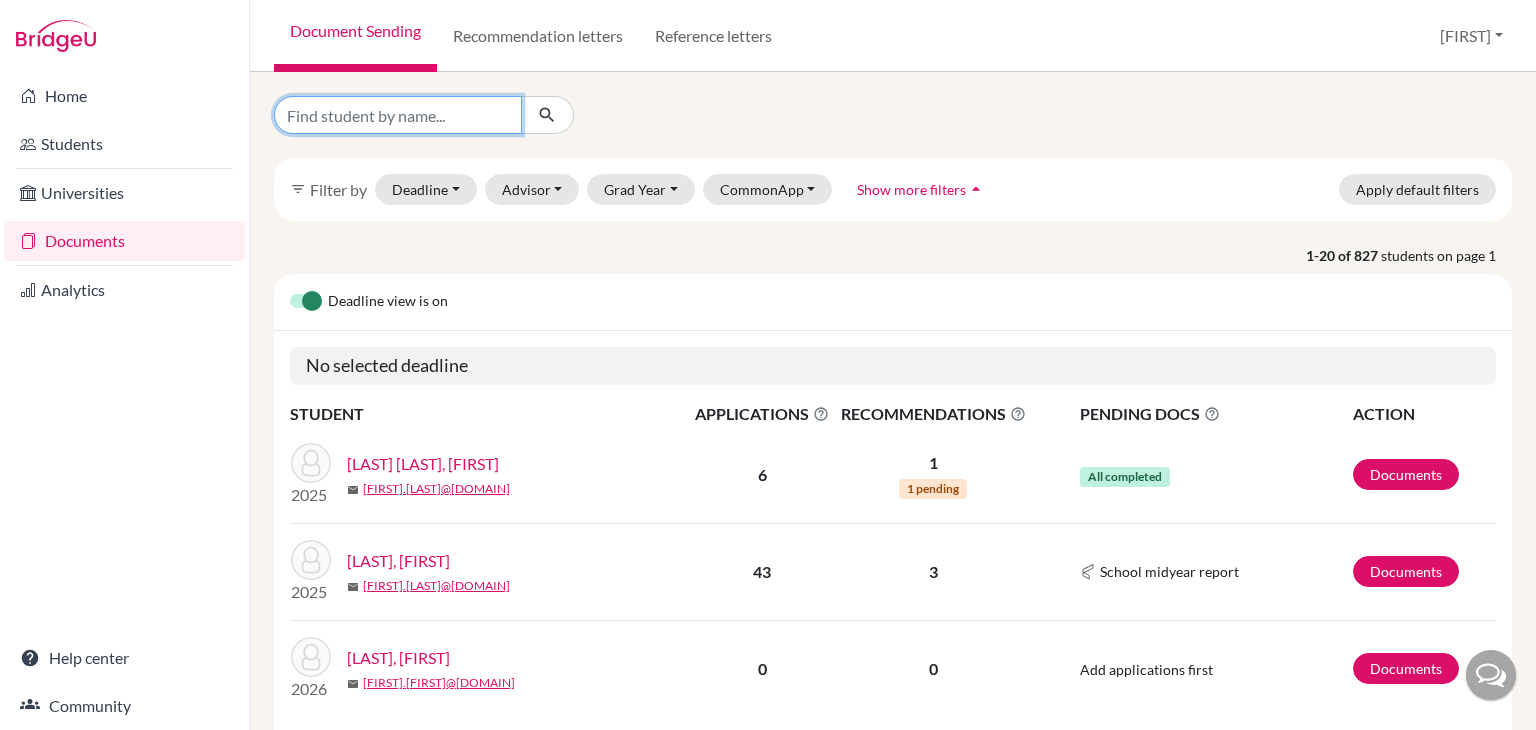 click at bounding box center [398, 115] 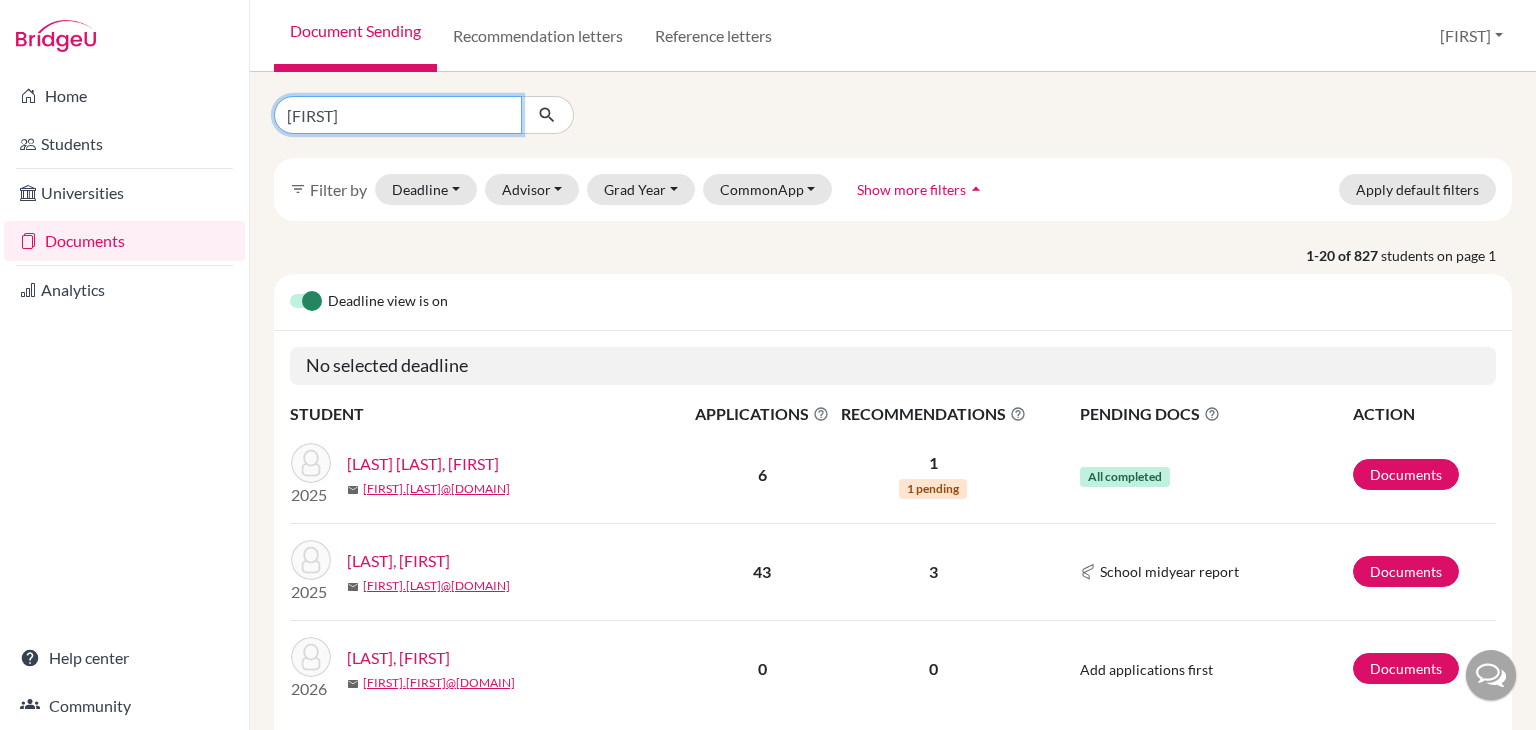 type on "[FIRST]" 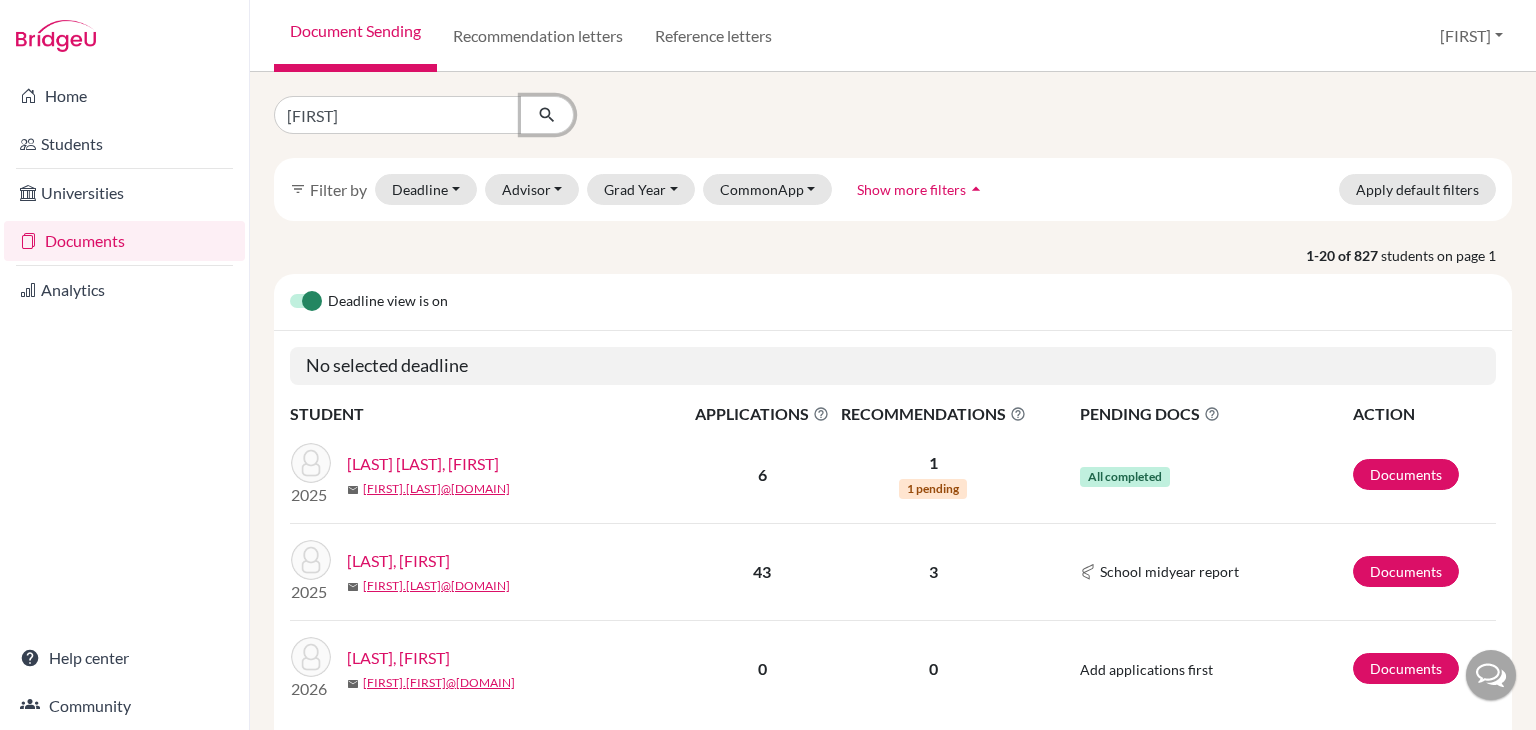 click at bounding box center [547, 115] 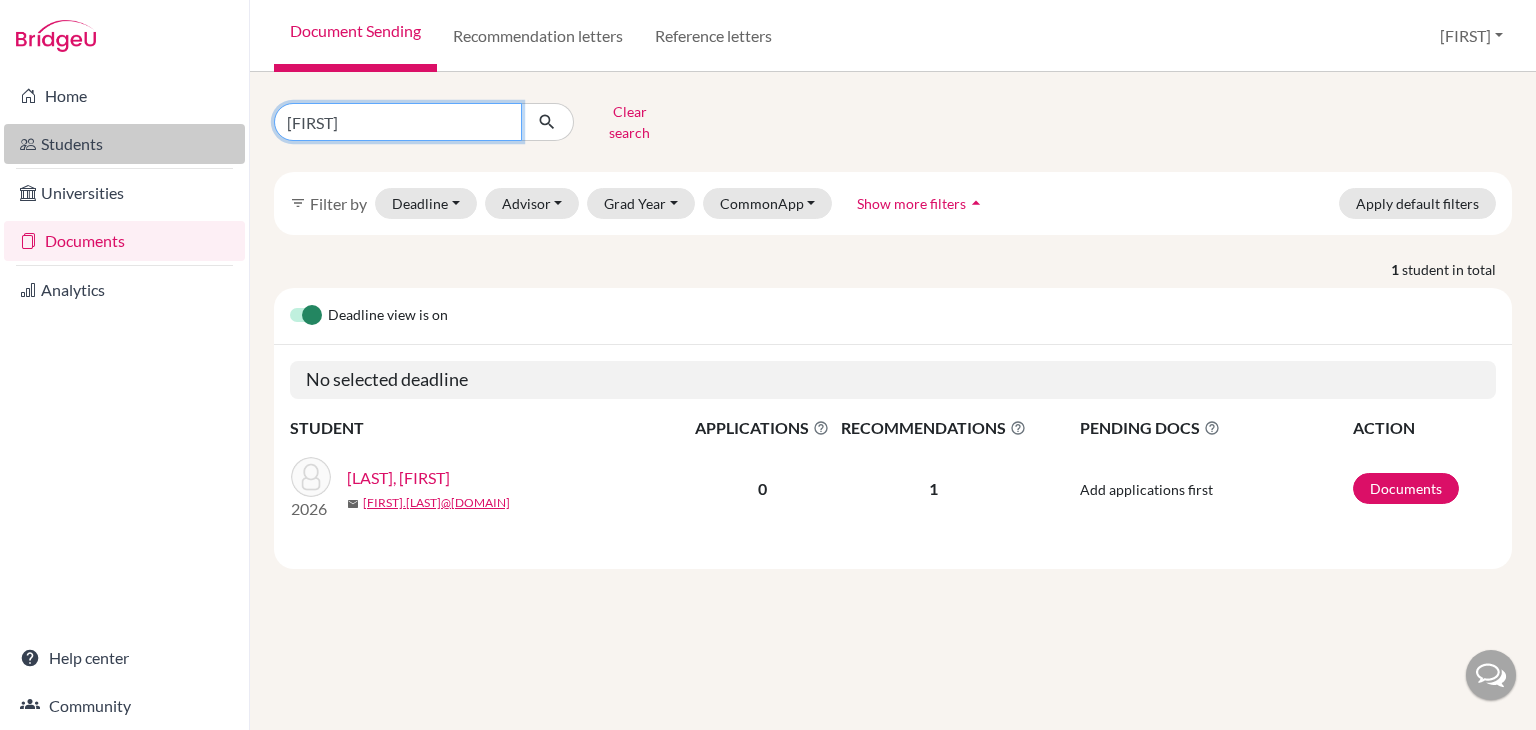 drag, startPoint x: 402, startPoint y: 119, endPoint x: 187, endPoint y: 128, distance: 215.1883 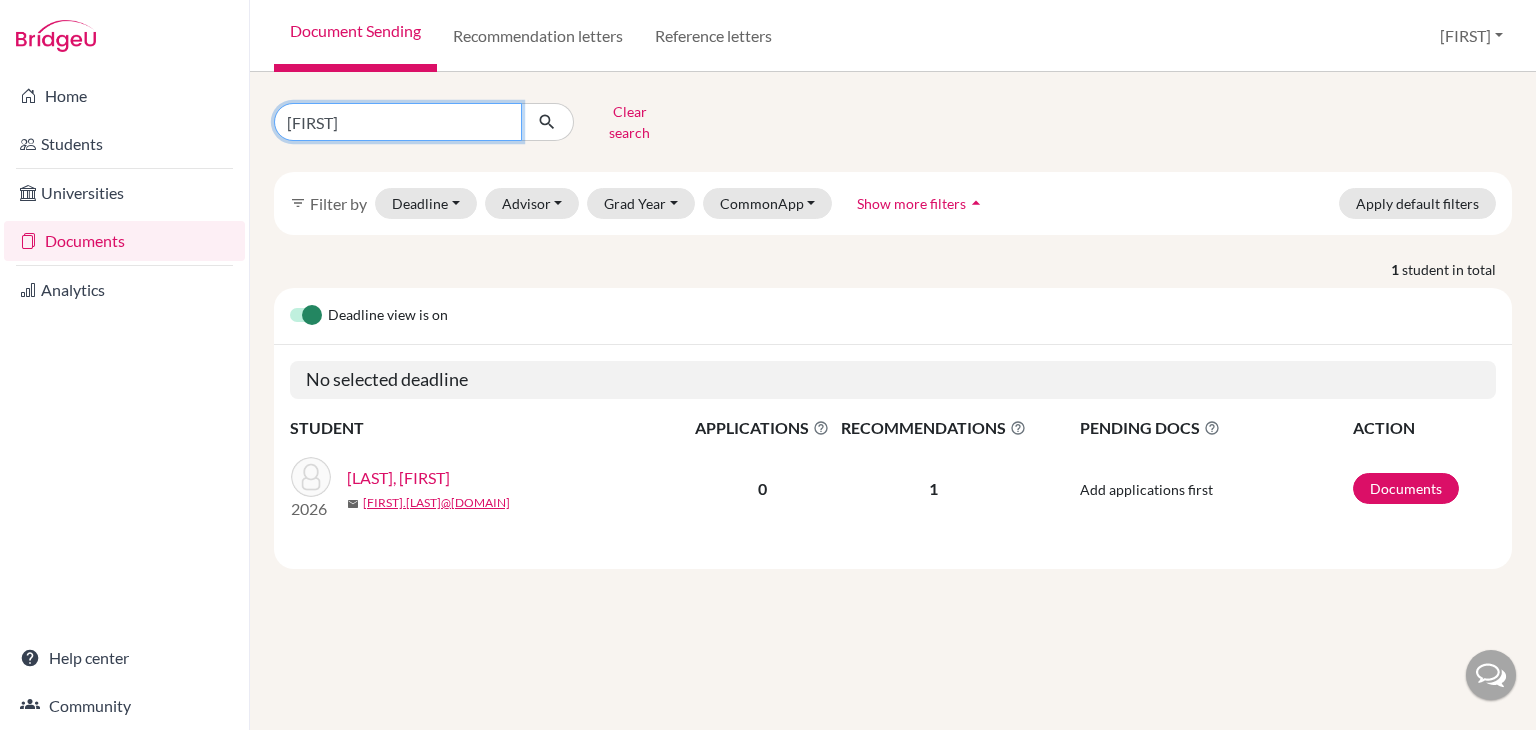 type on "[FIRST]" 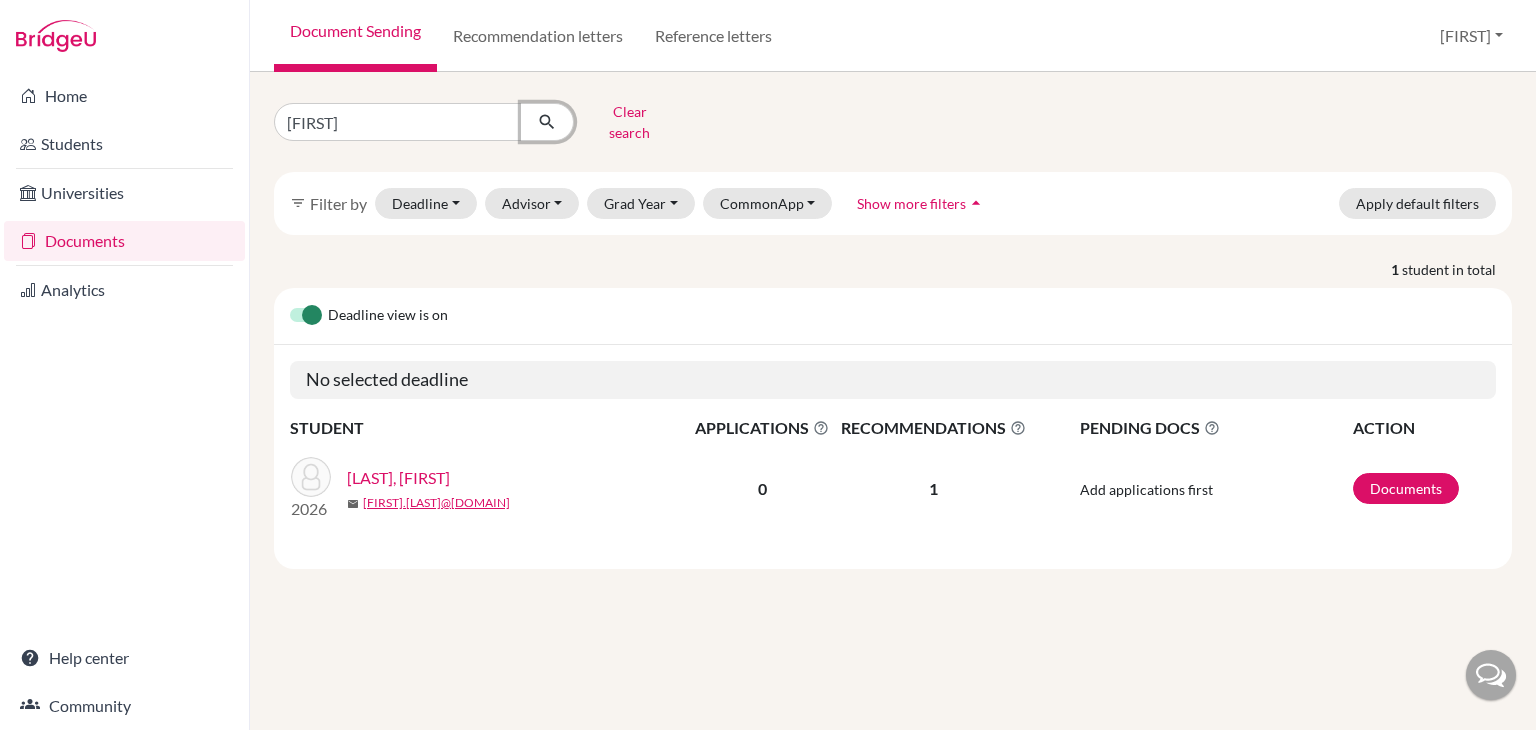 click at bounding box center (547, 122) 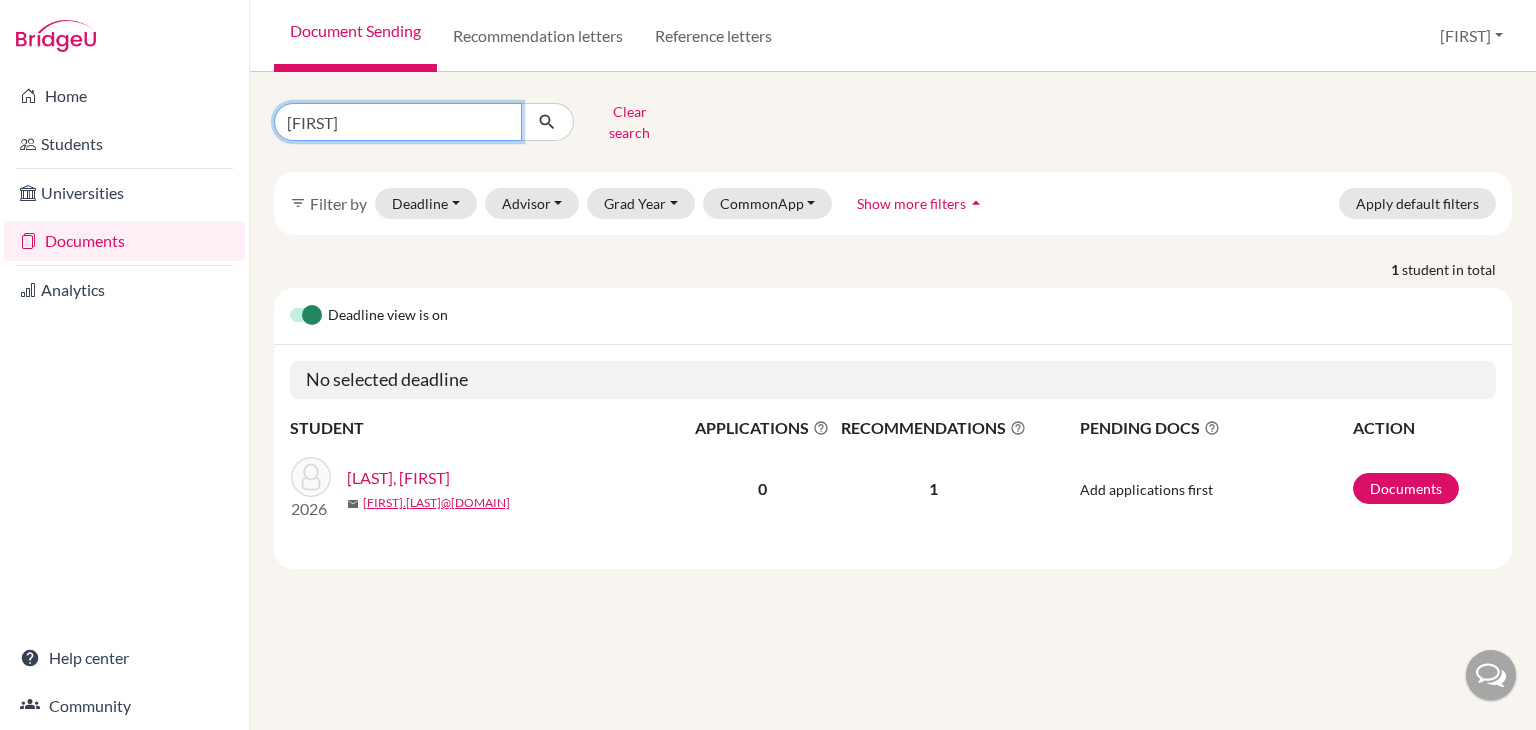 drag, startPoint x: 343, startPoint y: 121, endPoint x: 271, endPoint y: 120, distance: 72.00694 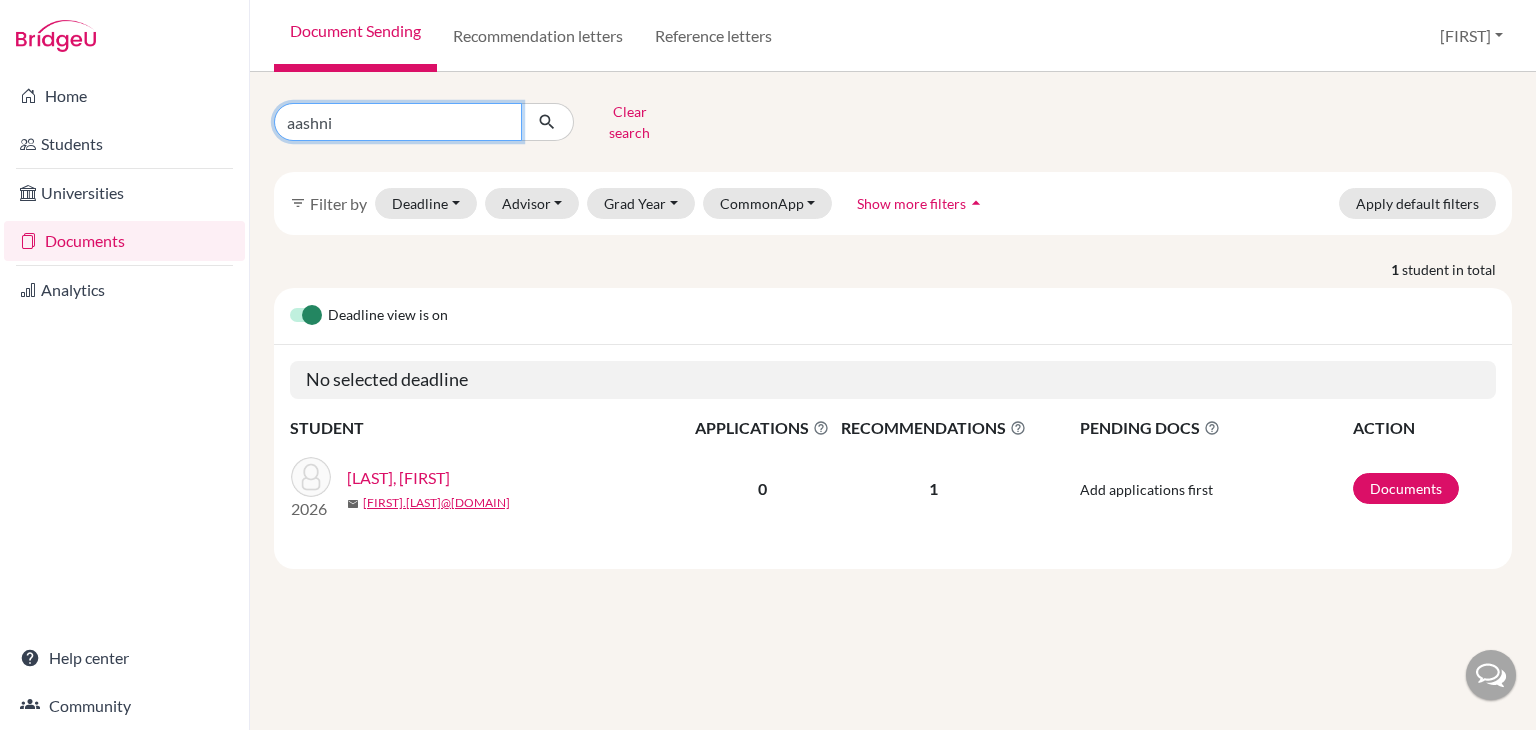 type on "aashni" 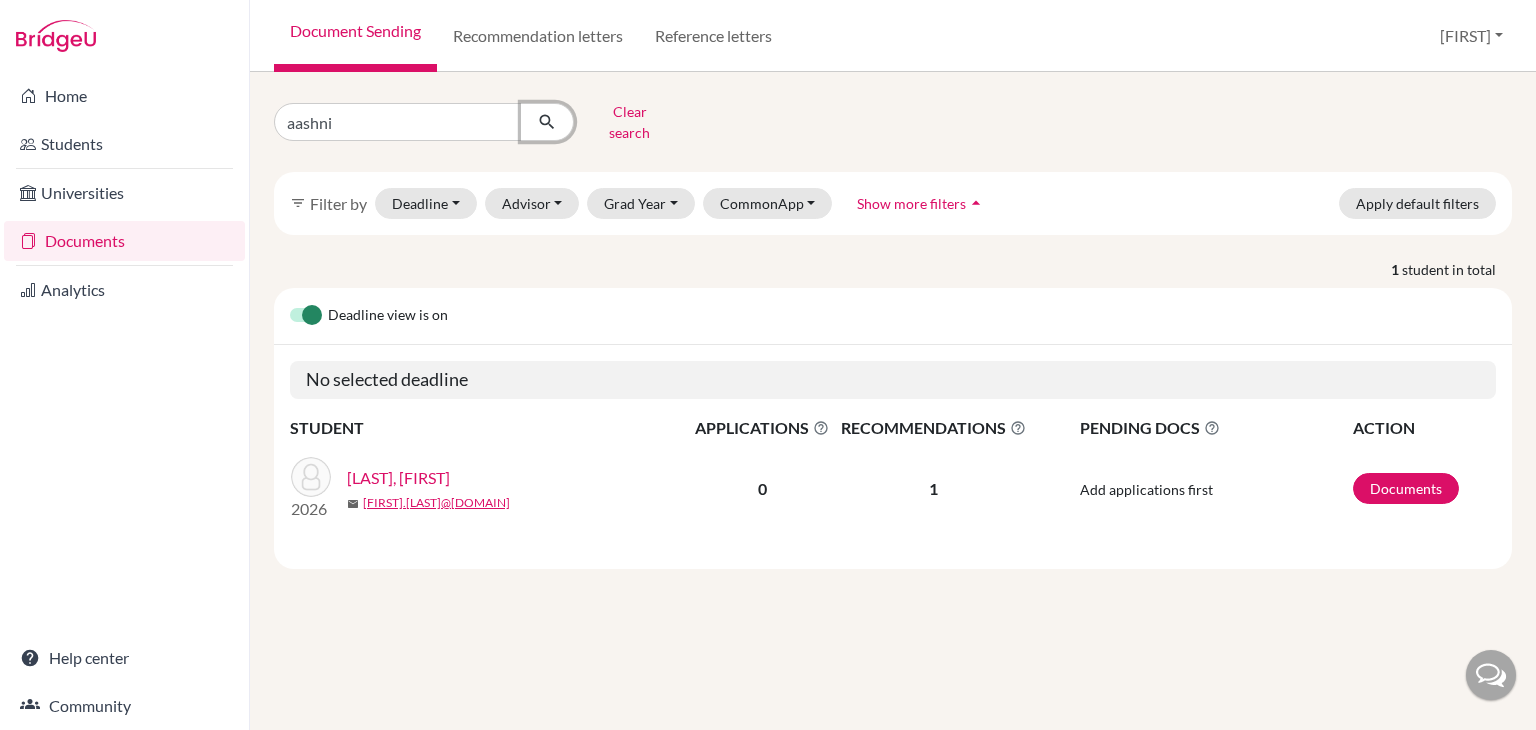 click at bounding box center [547, 122] 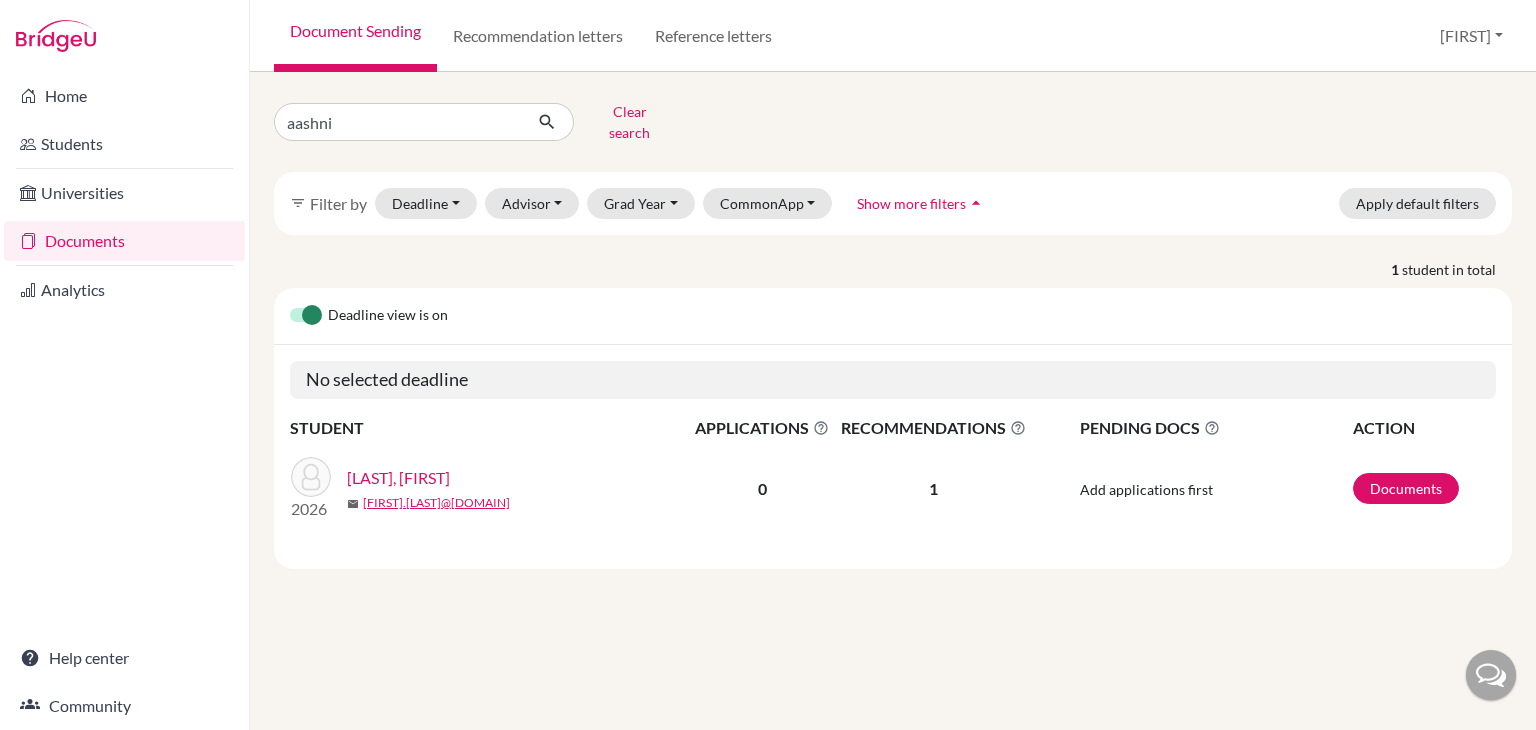 click on "[LAST], [FIRST]" at bounding box center [398, 478] 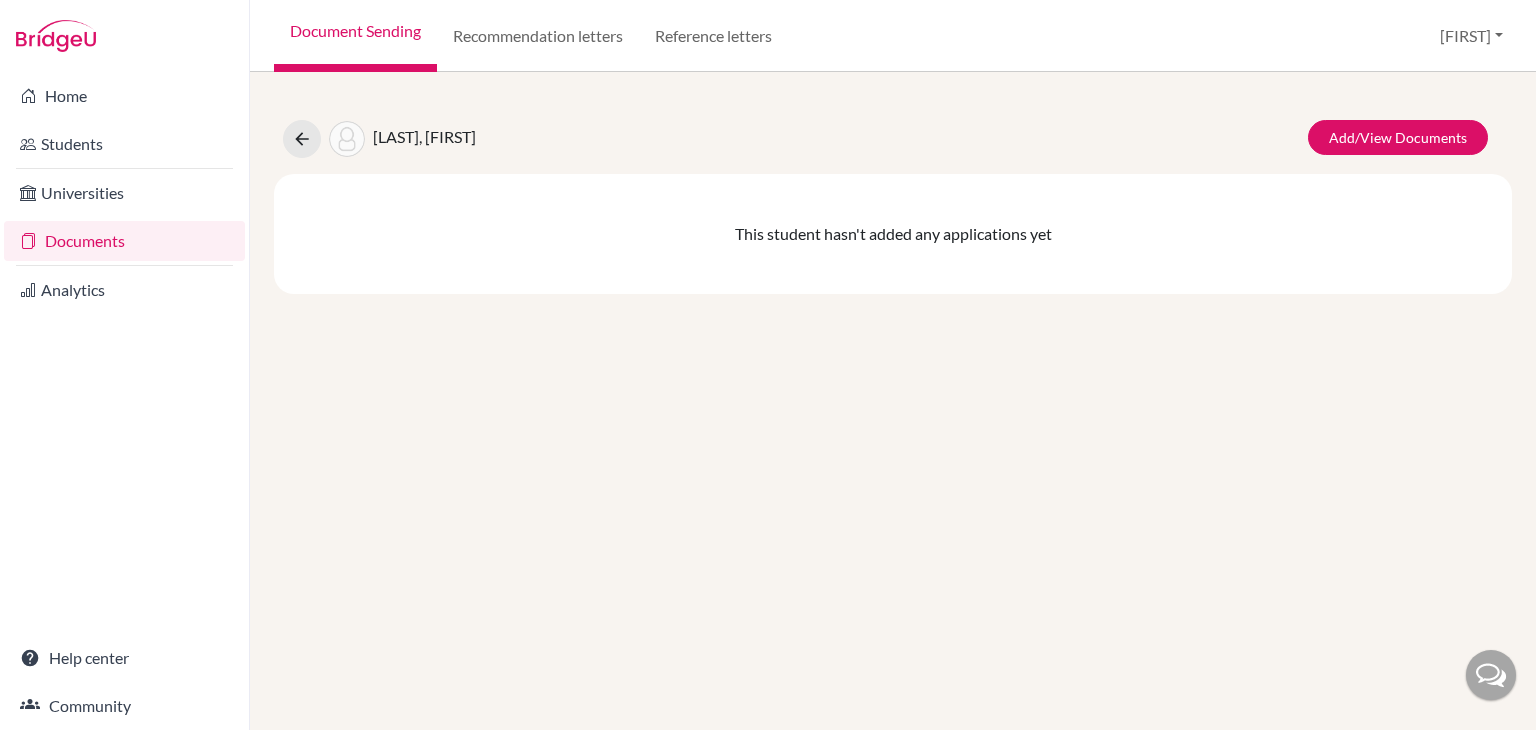 scroll, scrollTop: 0, scrollLeft: 0, axis: both 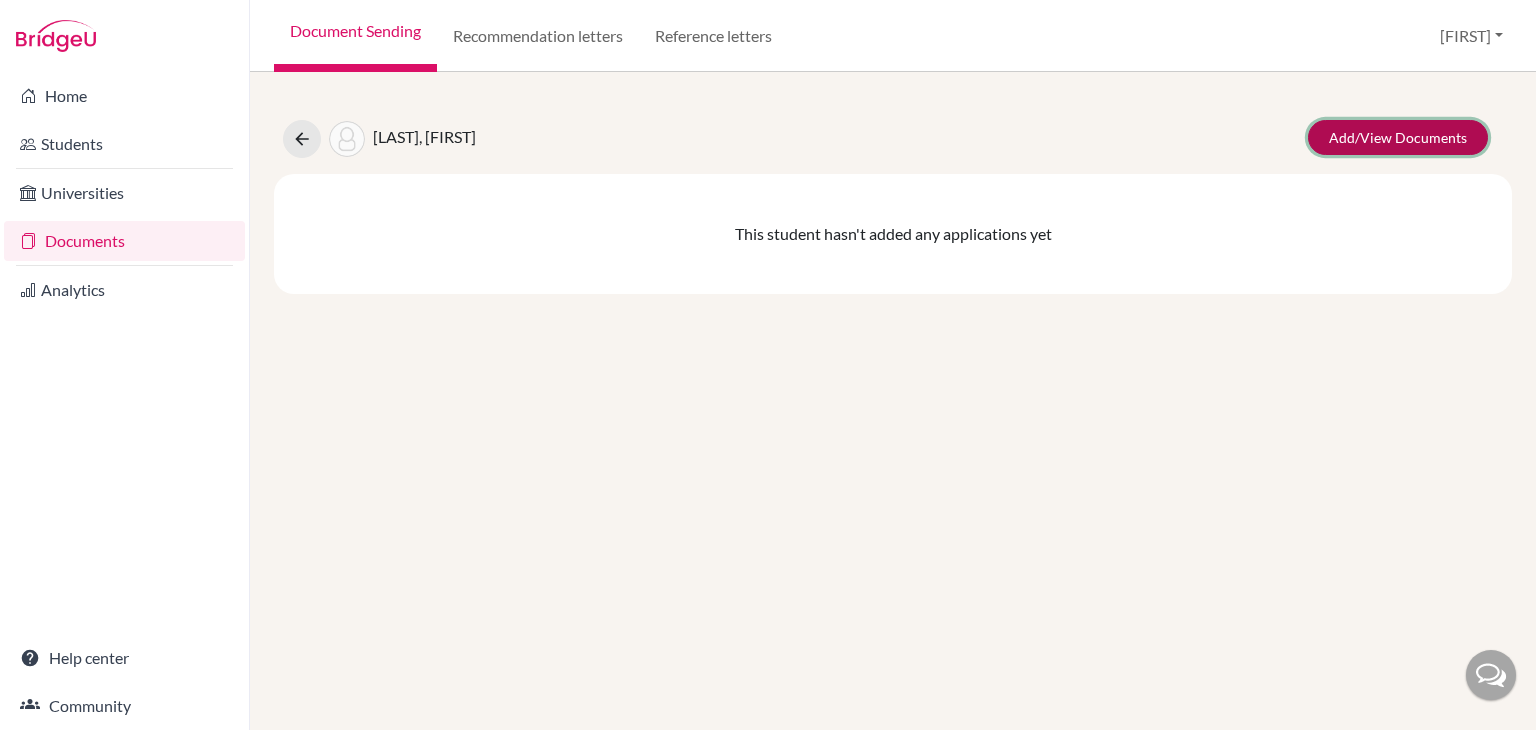 click on "Add/View Documents" at bounding box center [1398, 137] 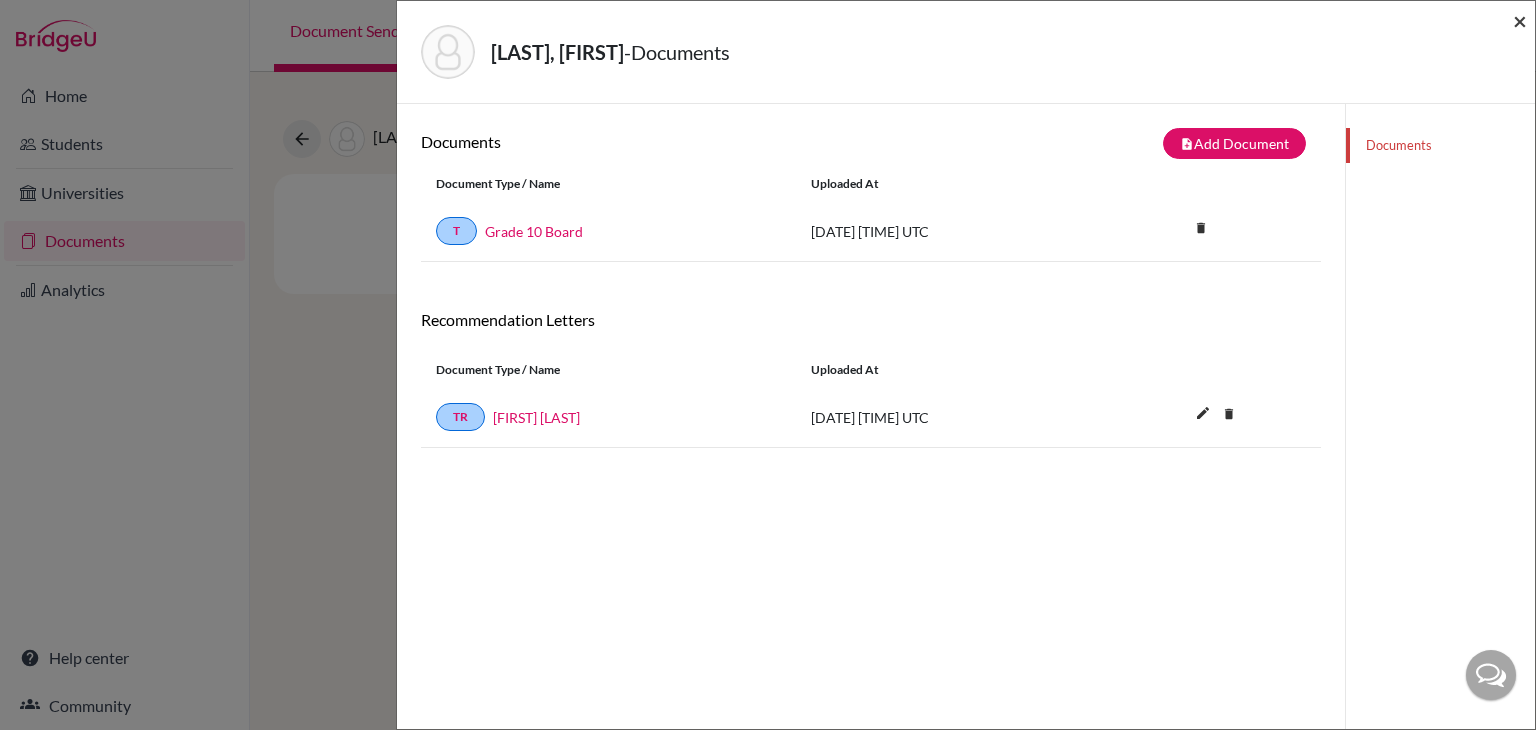 click on "×" at bounding box center (1520, 20) 